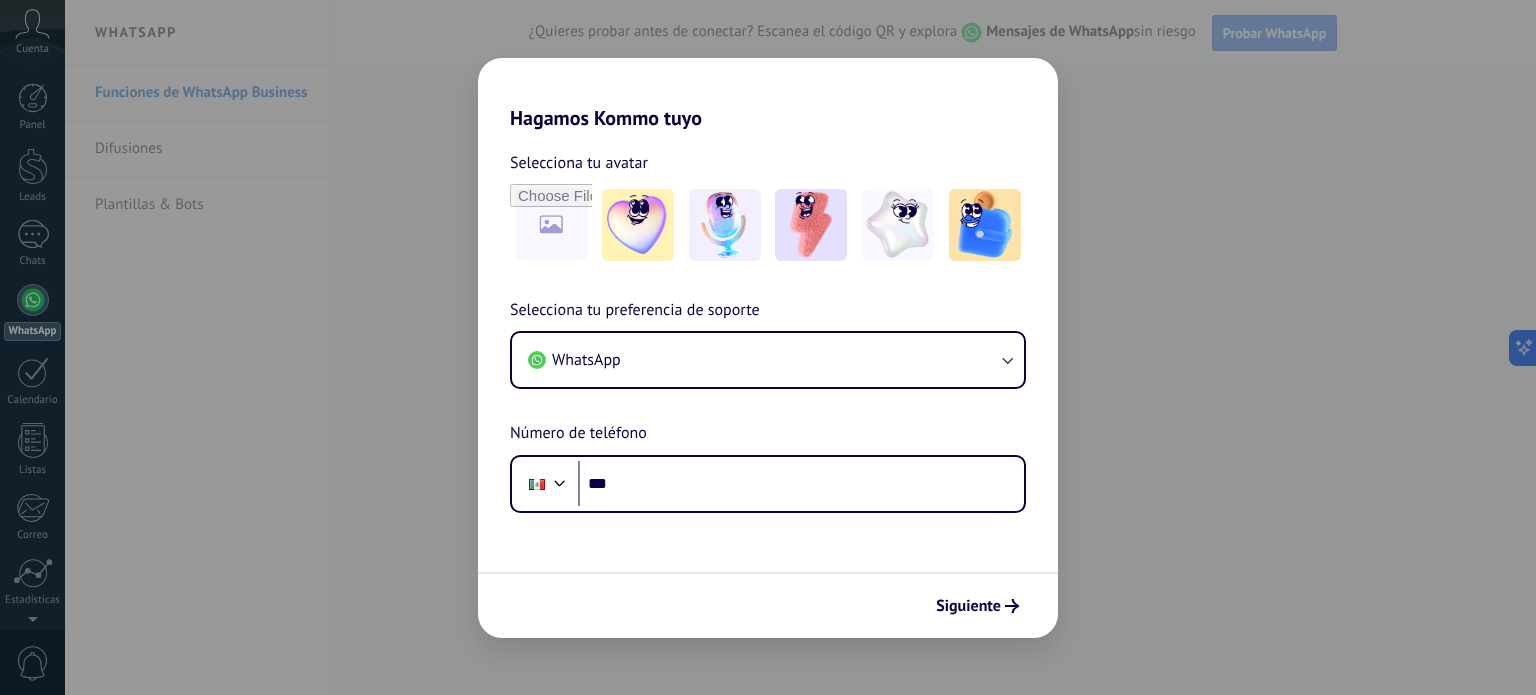 scroll, scrollTop: 0, scrollLeft: 0, axis: both 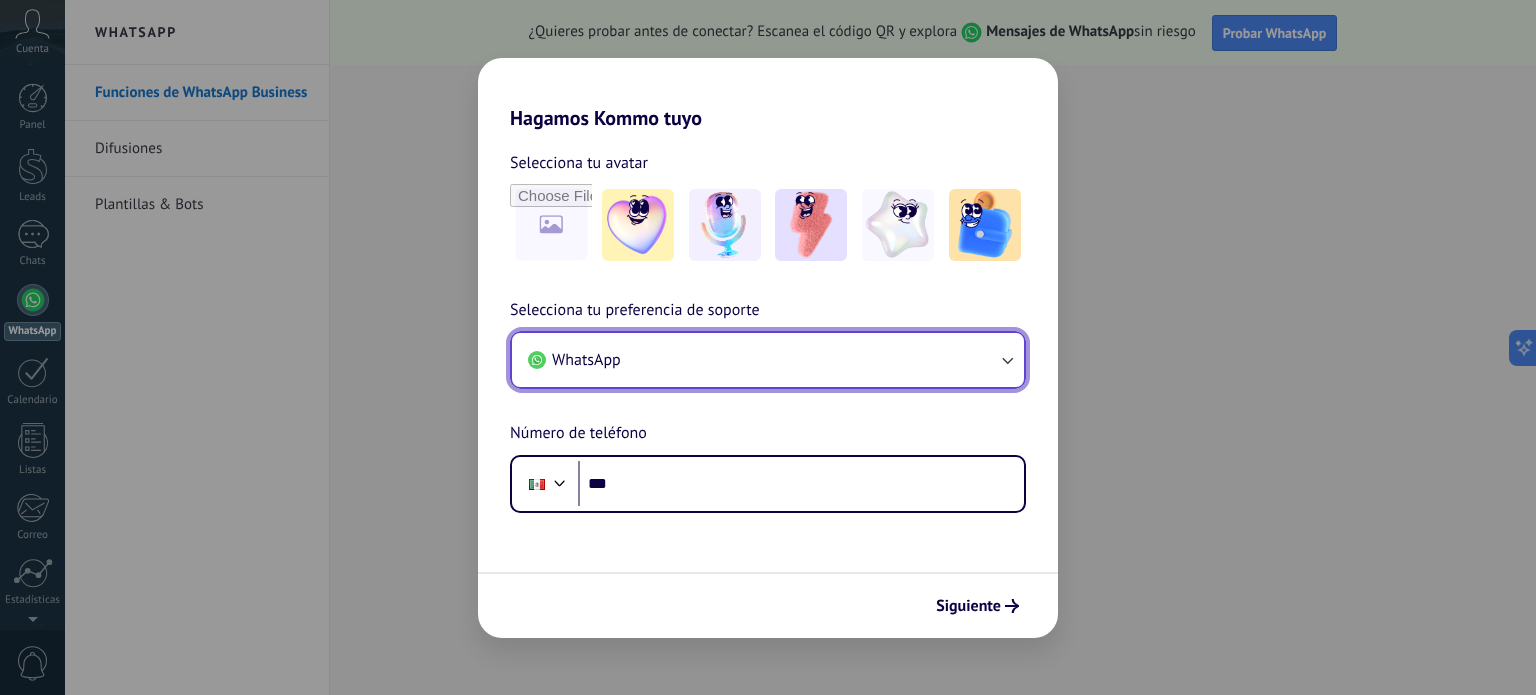 click on "WhatsApp" at bounding box center (768, 360) 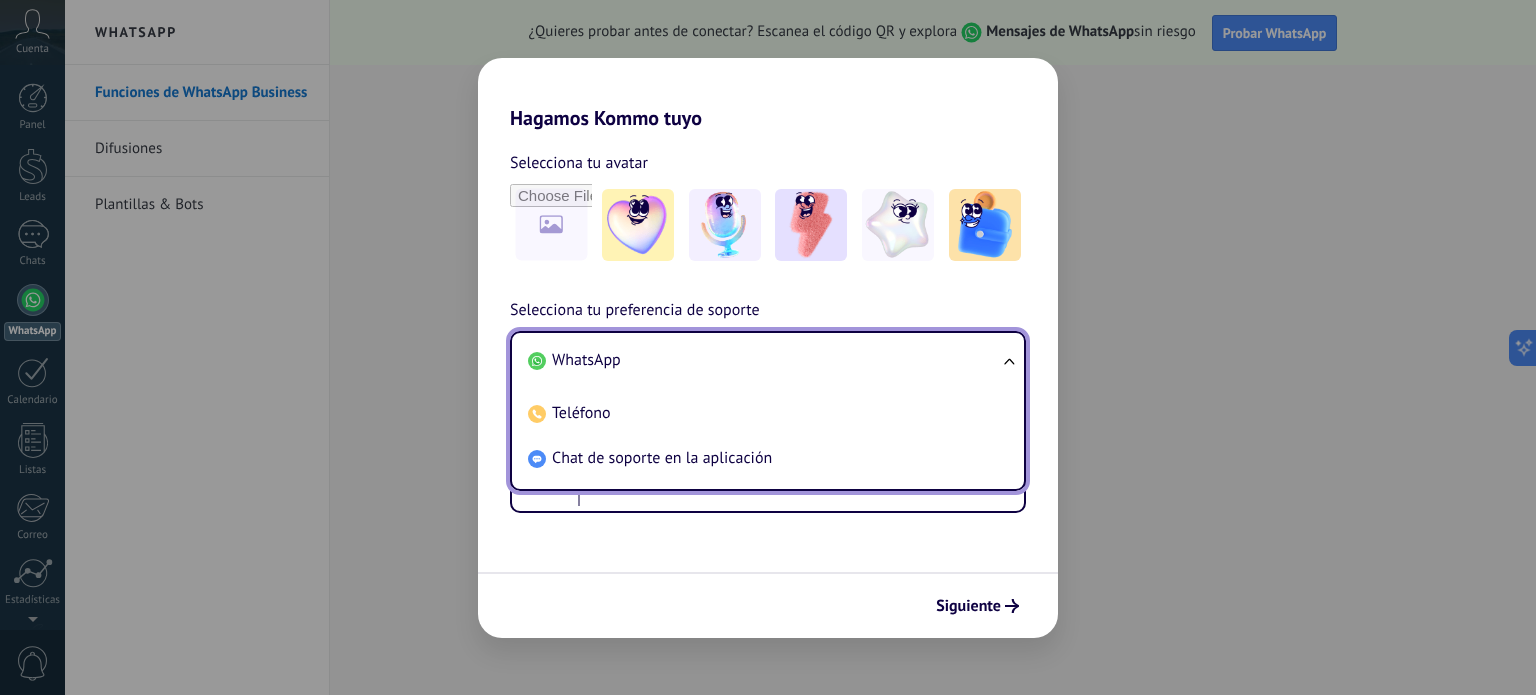 click on "WhatsApp" at bounding box center (586, 360) 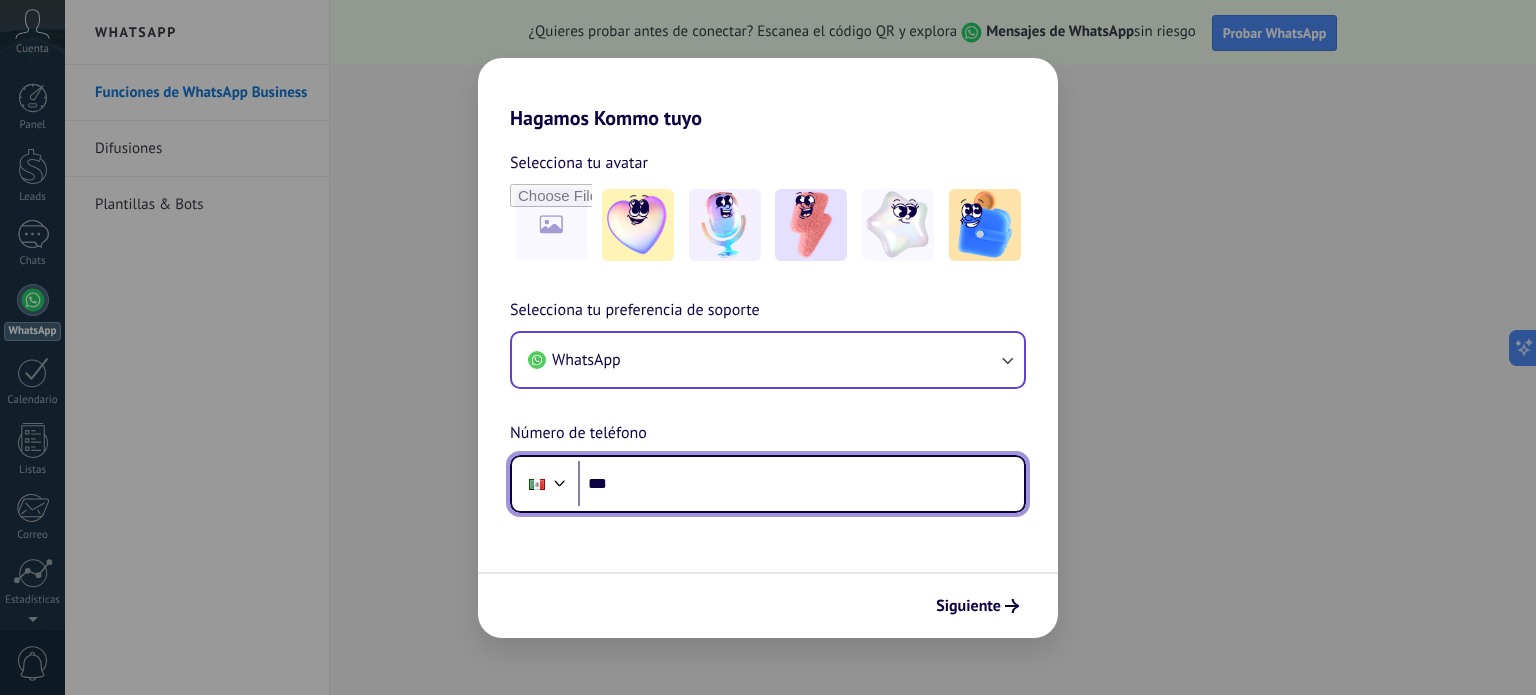 click on "***" at bounding box center (801, 484) 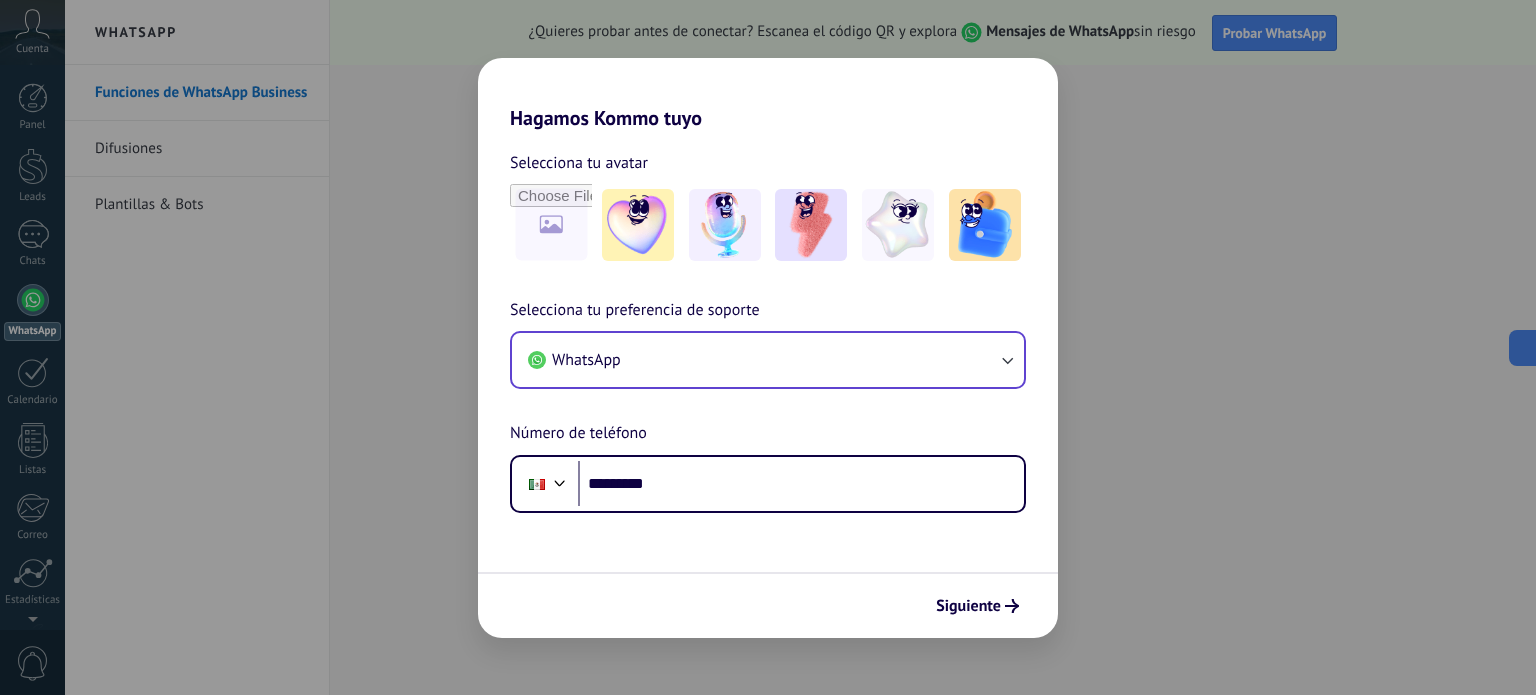 scroll, scrollTop: 0, scrollLeft: 0, axis: both 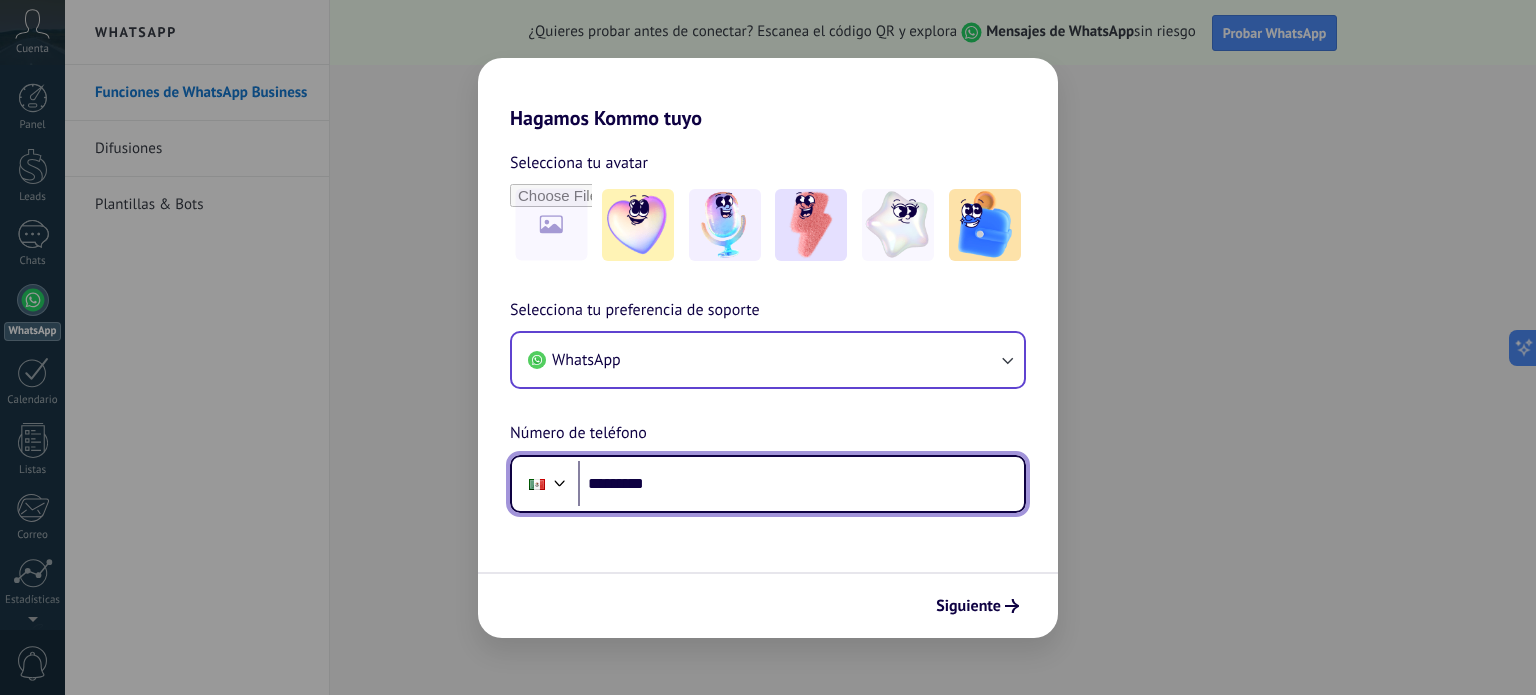 drag, startPoint x: 809, startPoint y: 486, endPoint x: 480, endPoint y: 455, distance: 330.45724 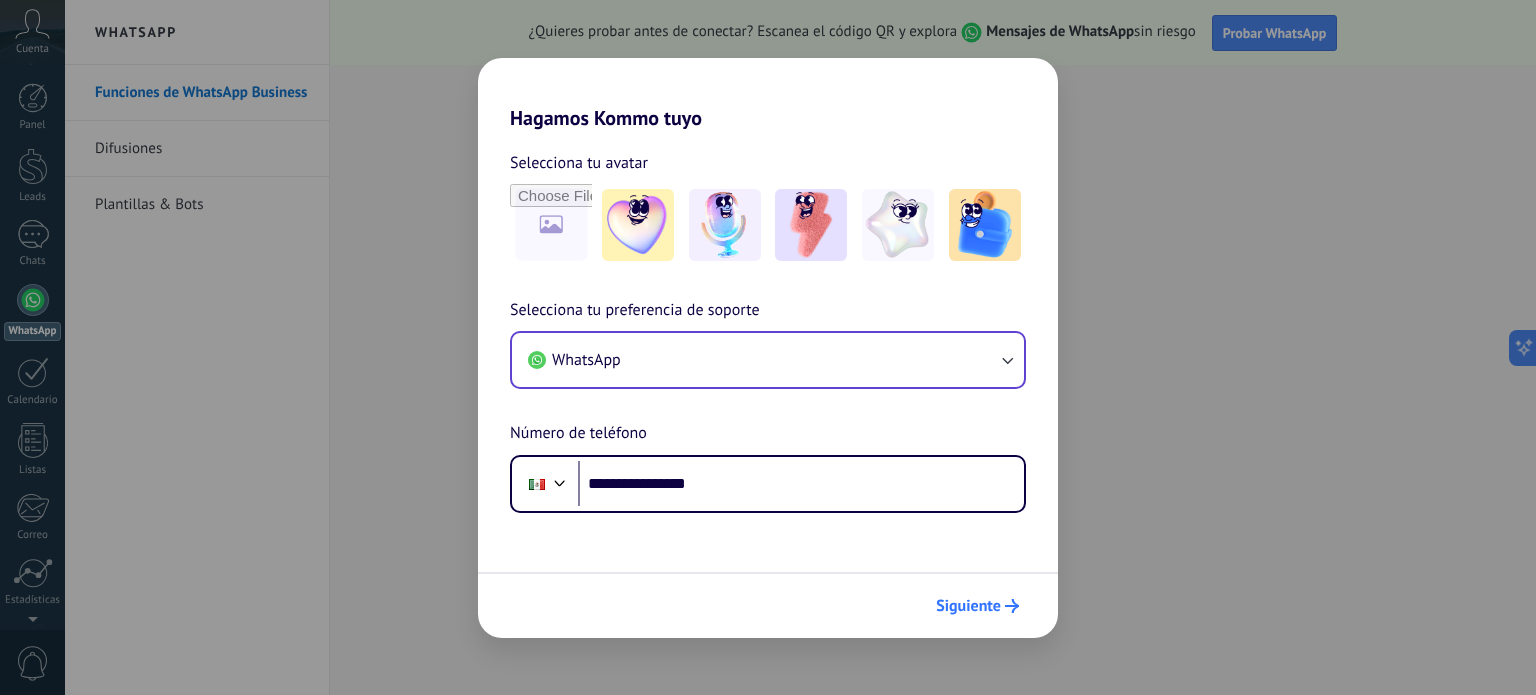 click 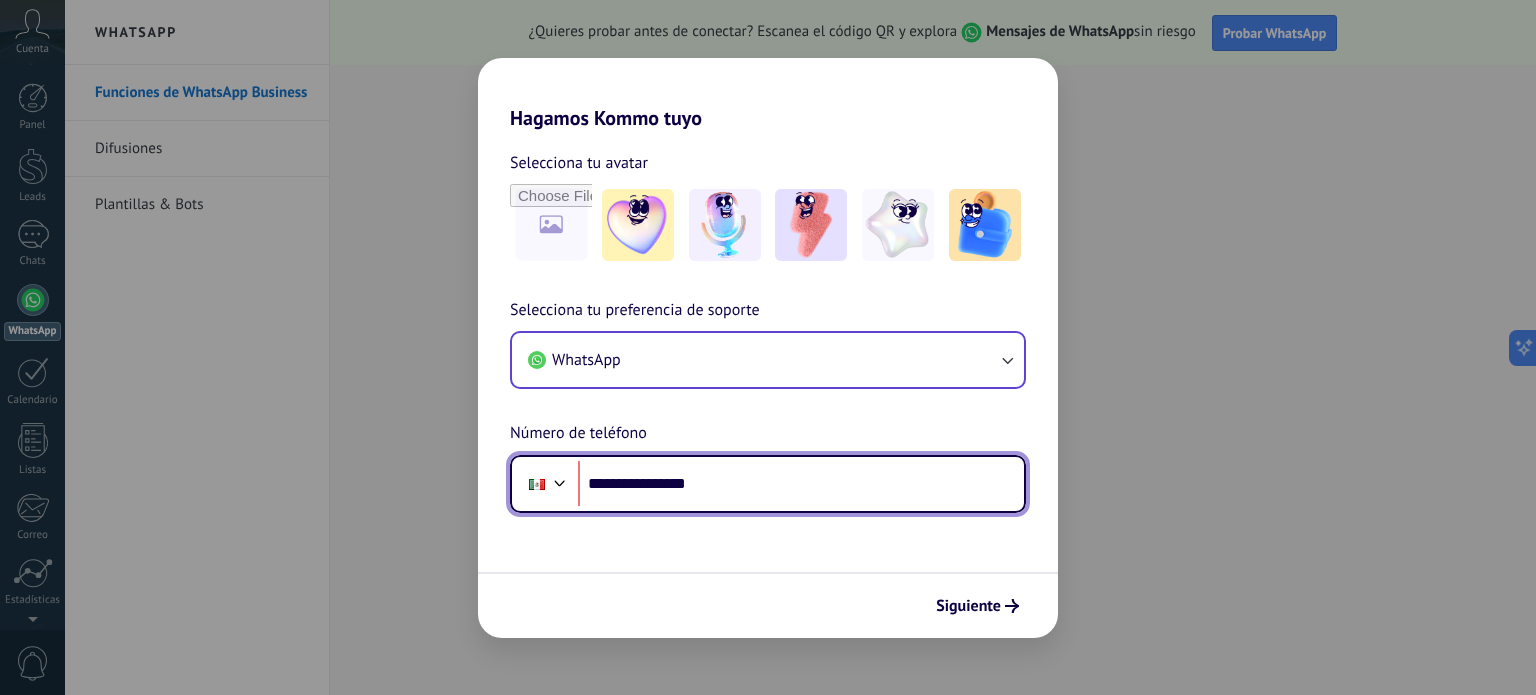 click on "**********" at bounding box center [801, 484] 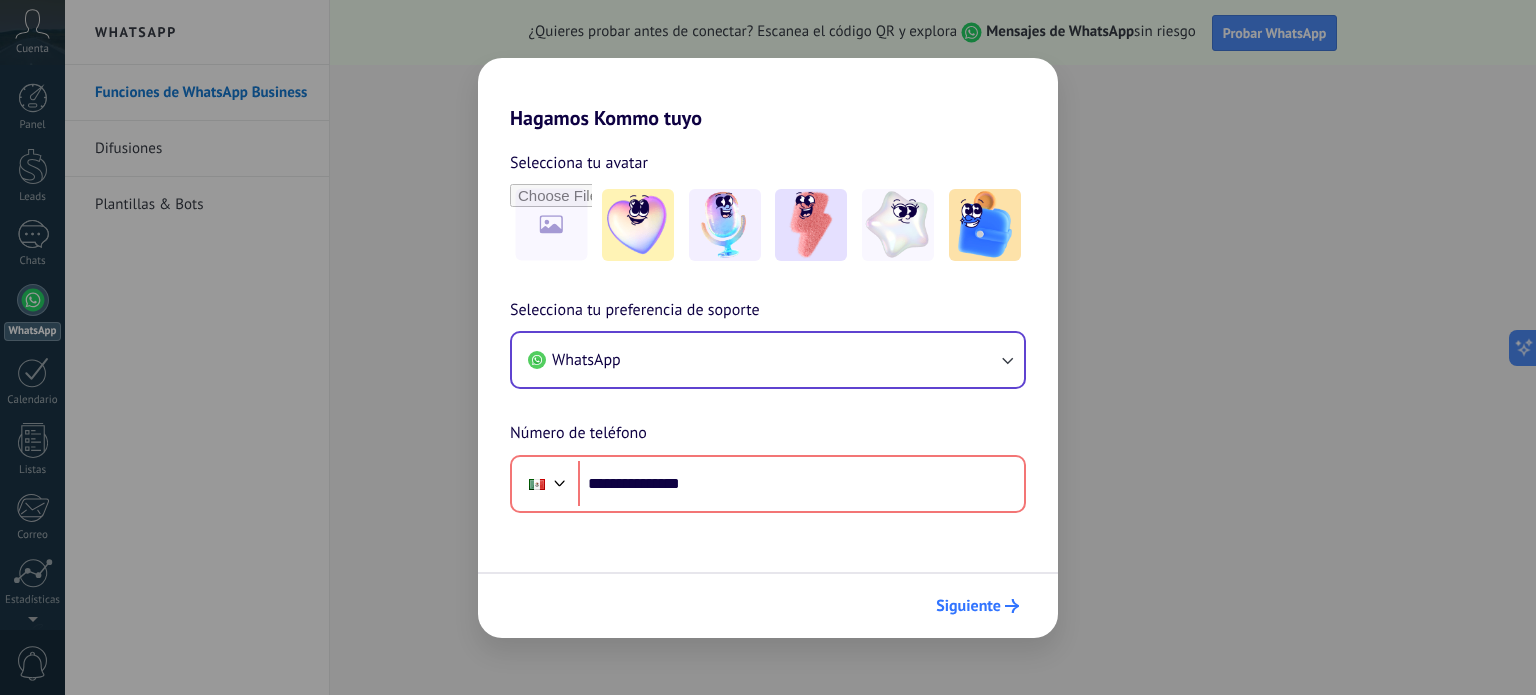 click on "Siguiente" at bounding box center [968, 606] 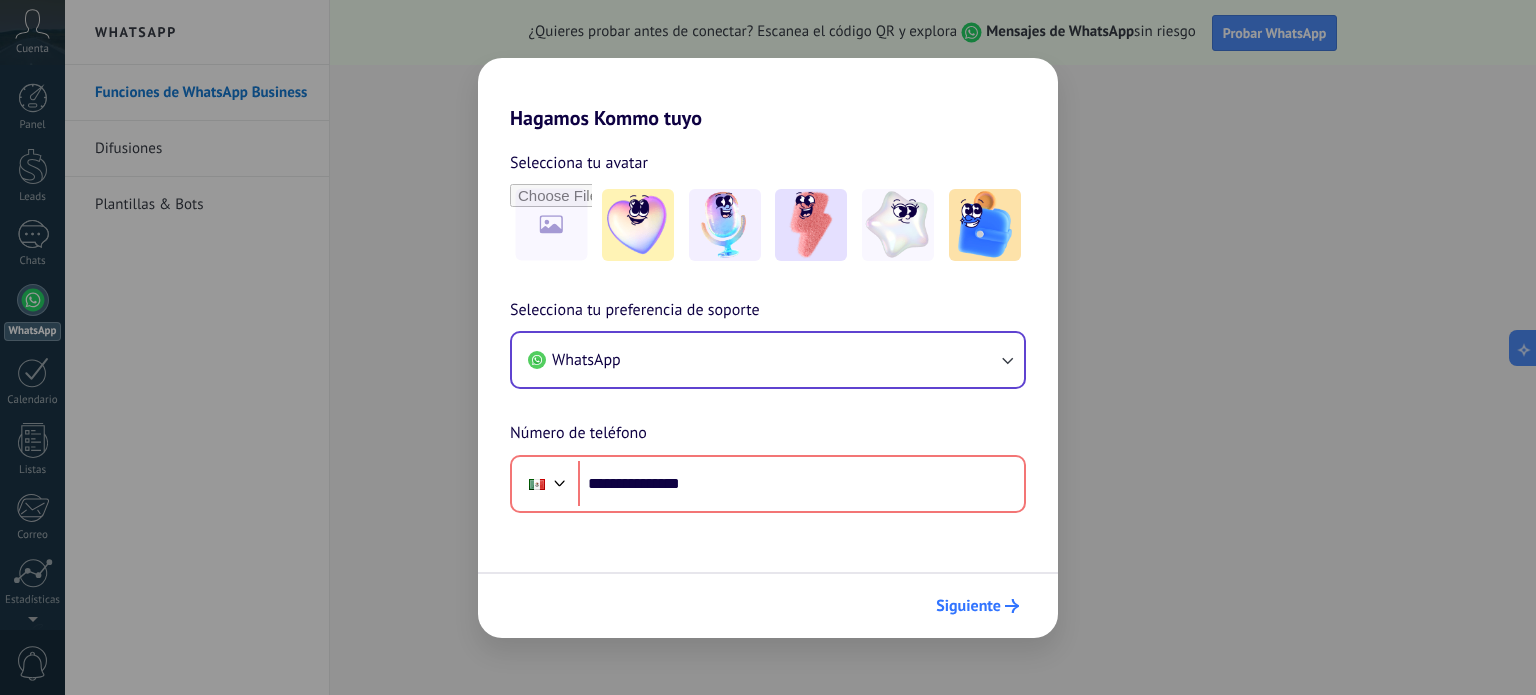 click on "Siguiente" at bounding box center [968, 606] 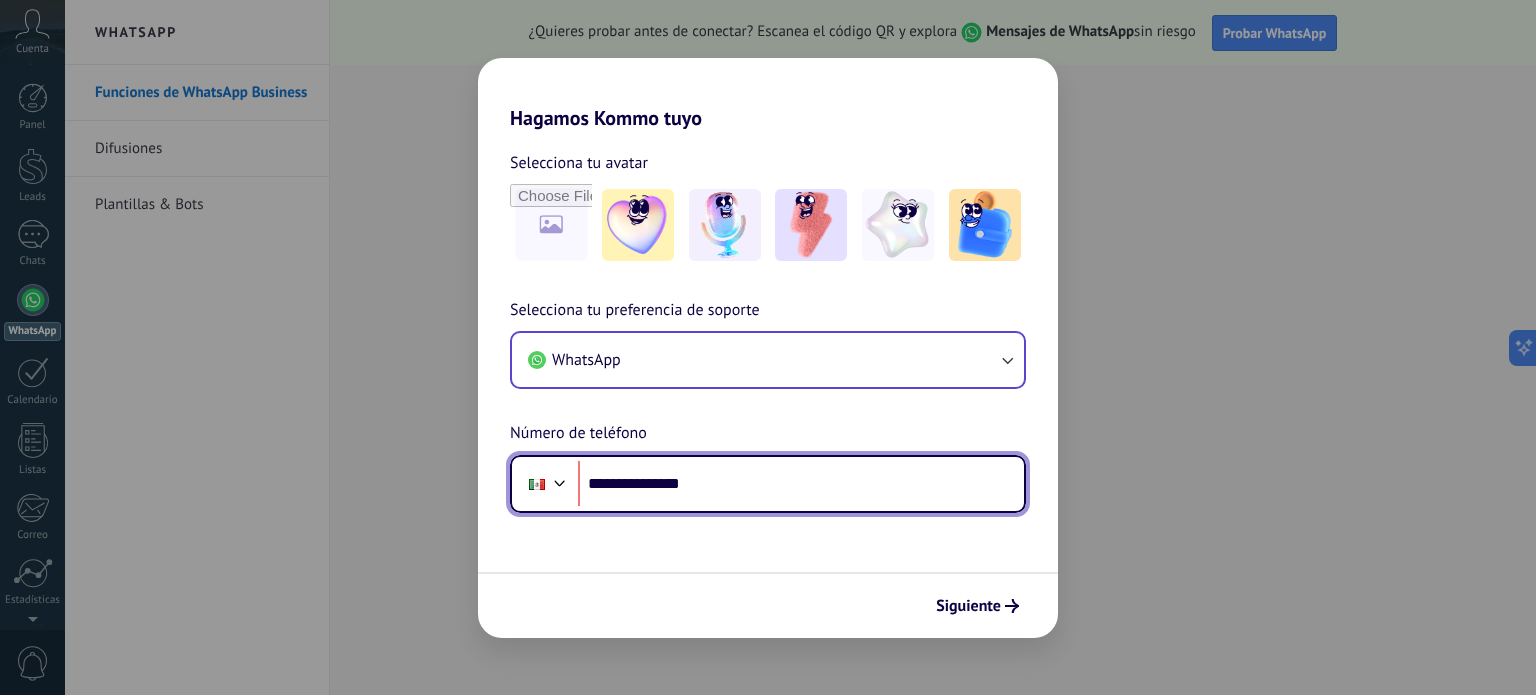 drag, startPoint x: 760, startPoint y: 499, endPoint x: 618, endPoint y: 507, distance: 142.22517 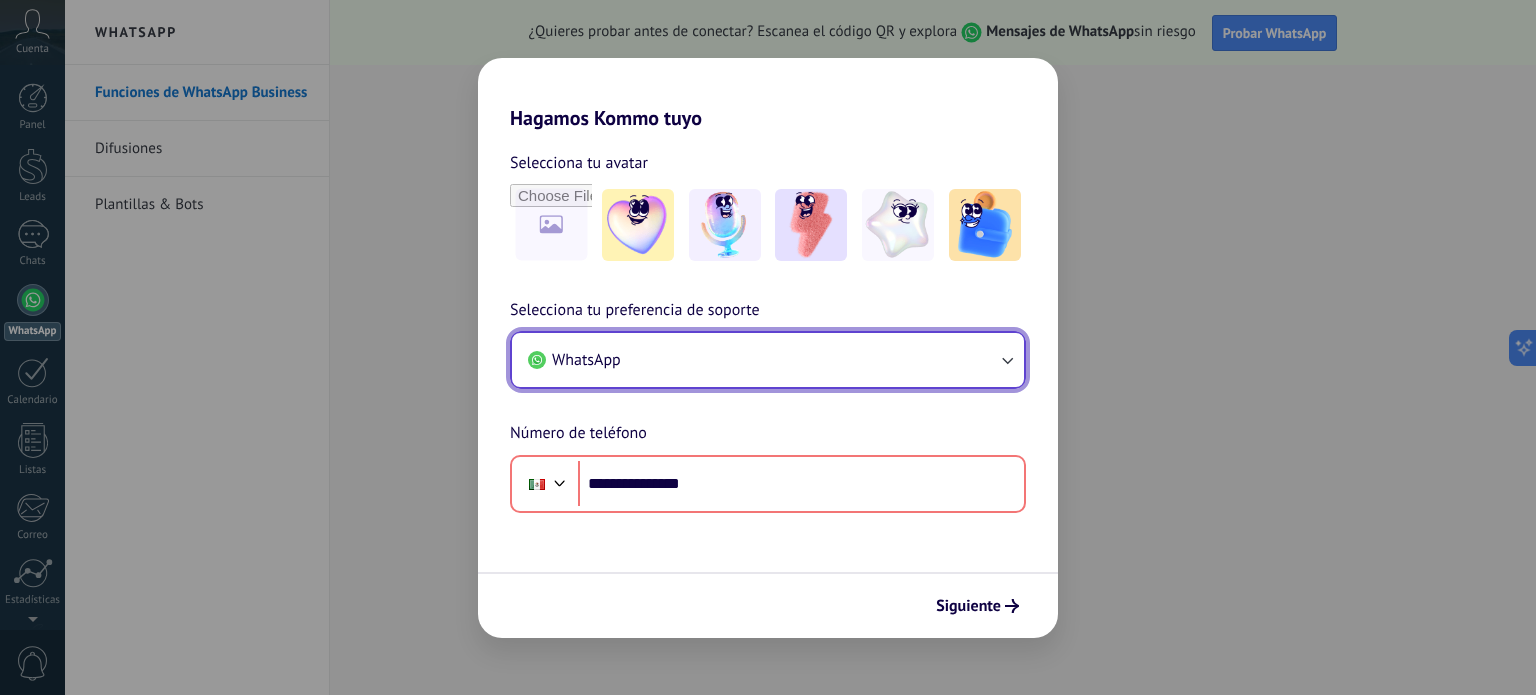 click on "WhatsApp" at bounding box center (768, 360) 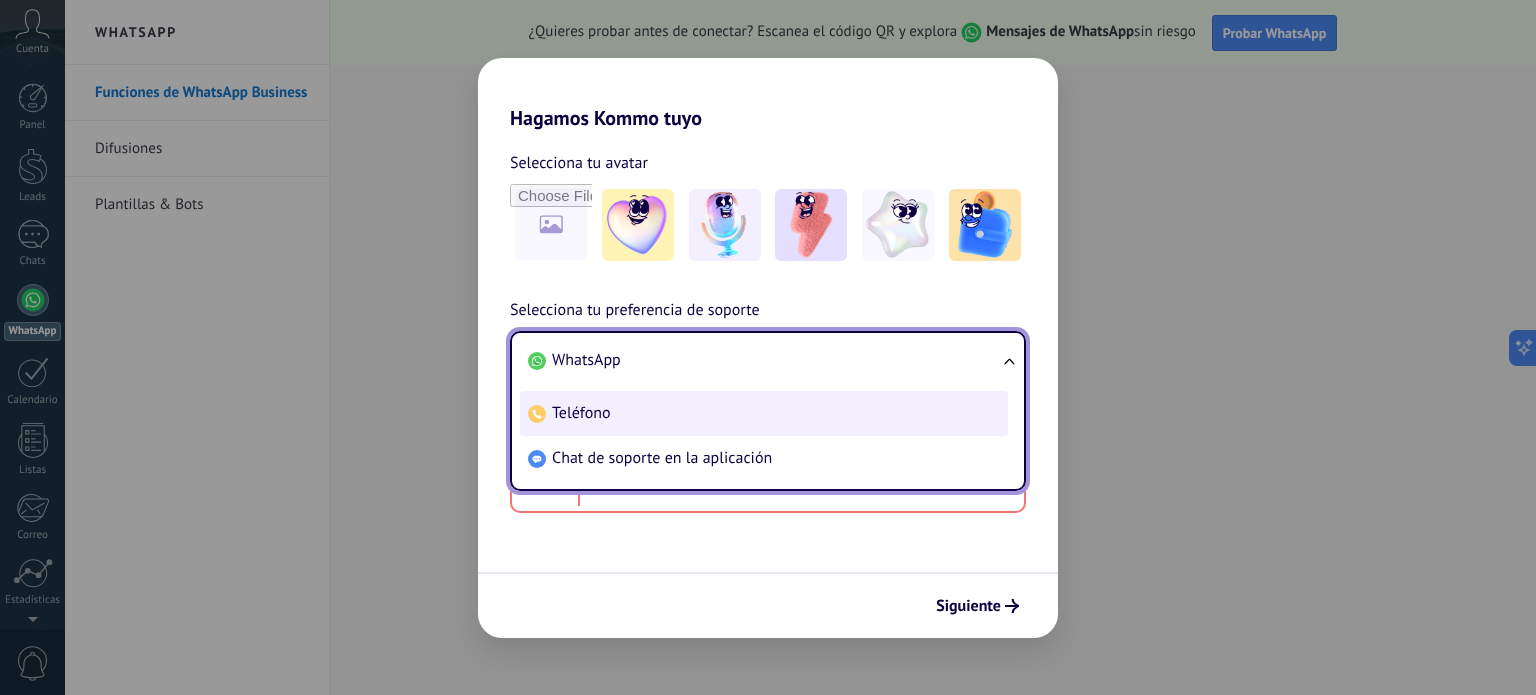 click on "Teléfono" at bounding box center [764, 413] 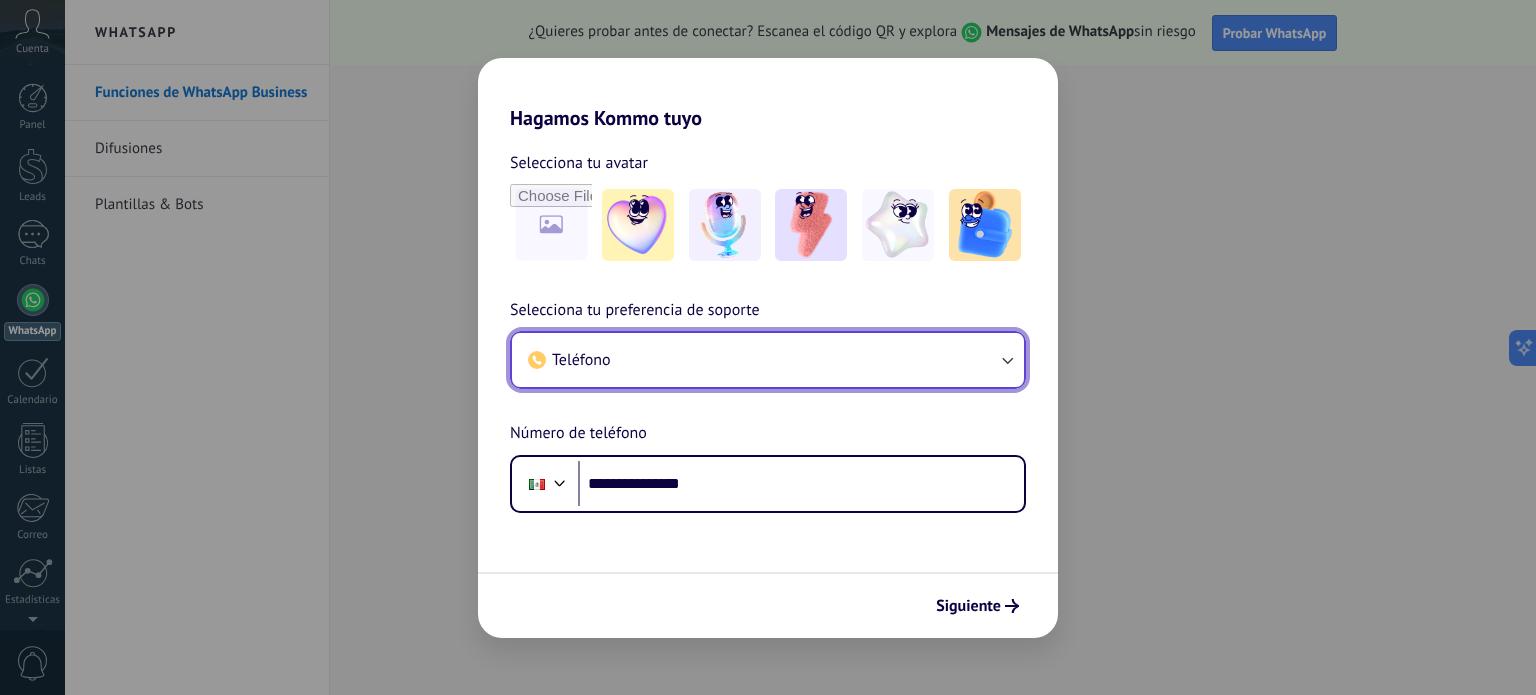 click on "Teléfono" at bounding box center [768, 360] 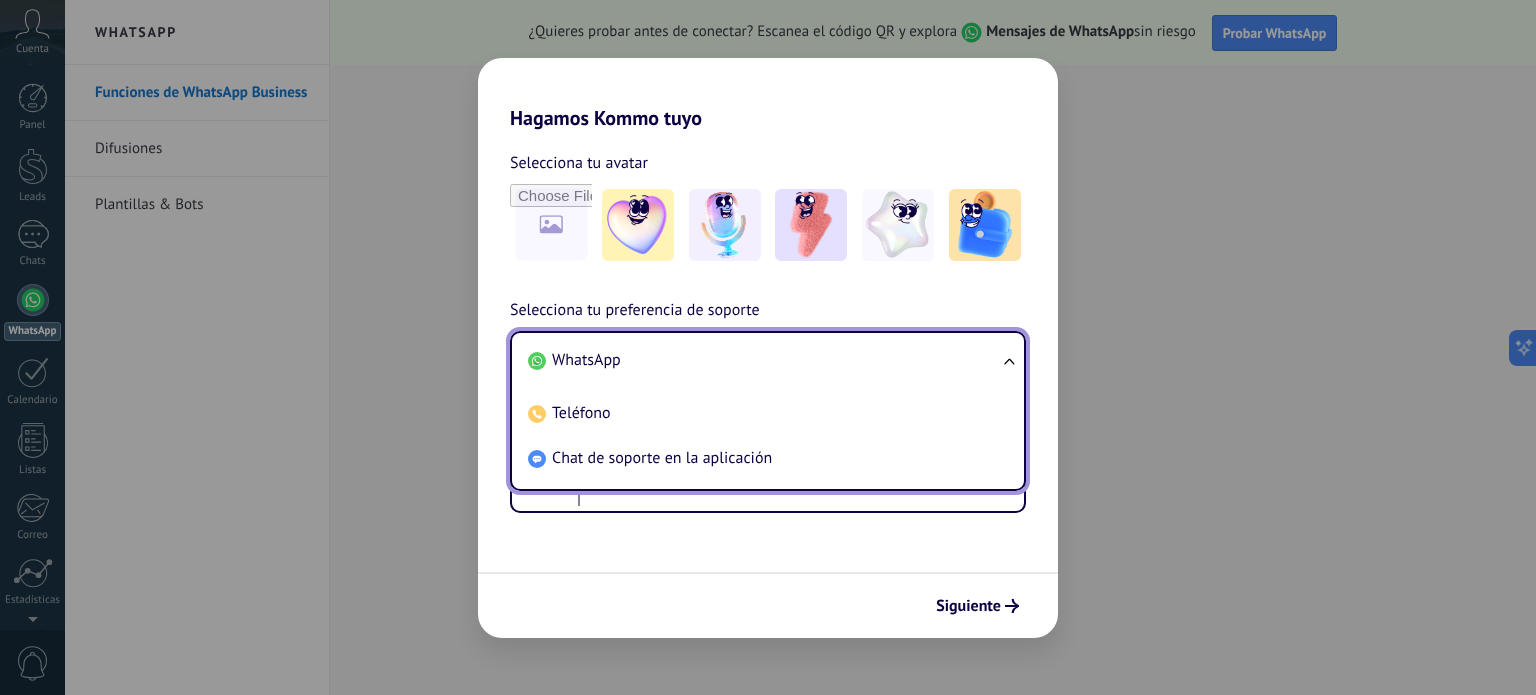 click on "WhatsApp" at bounding box center (586, 360) 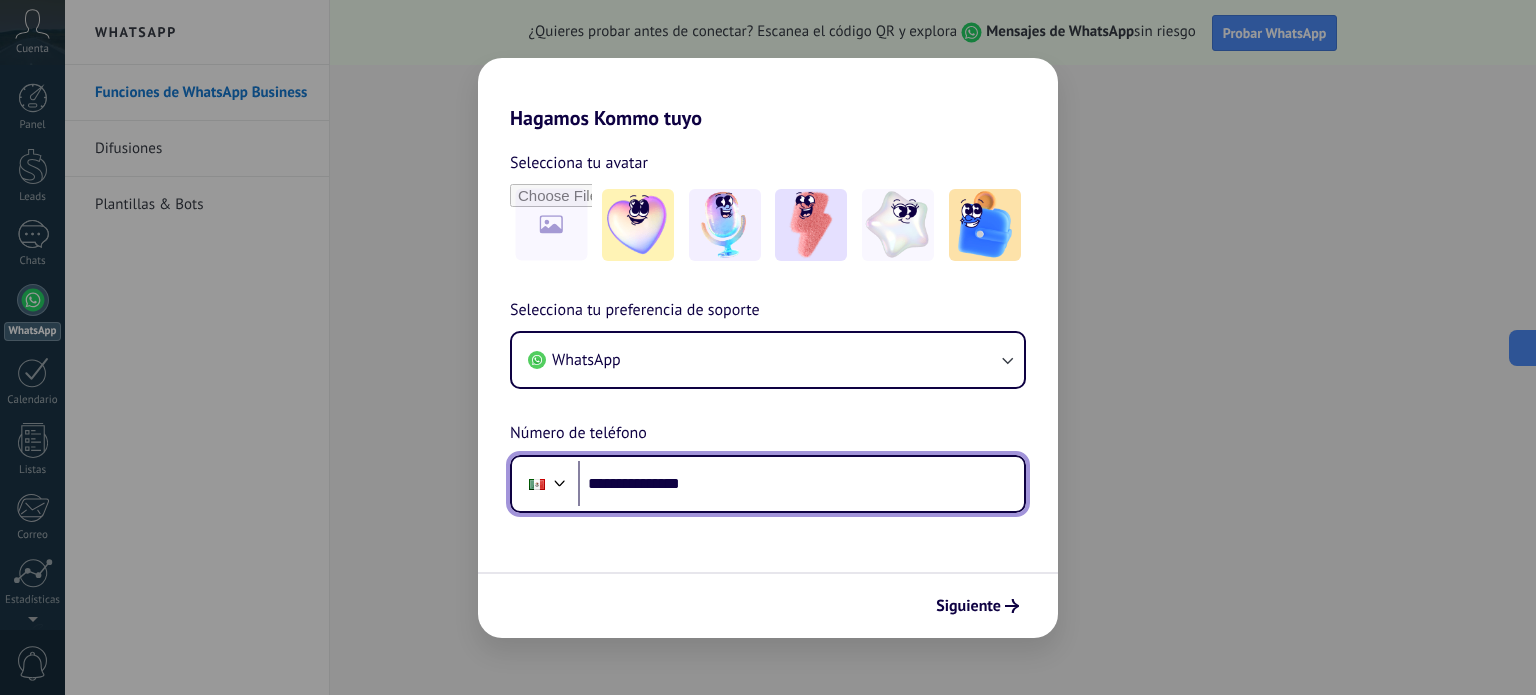 drag, startPoint x: 636, startPoint y: 487, endPoint x: 497, endPoint y: 460, distance: 141.59802 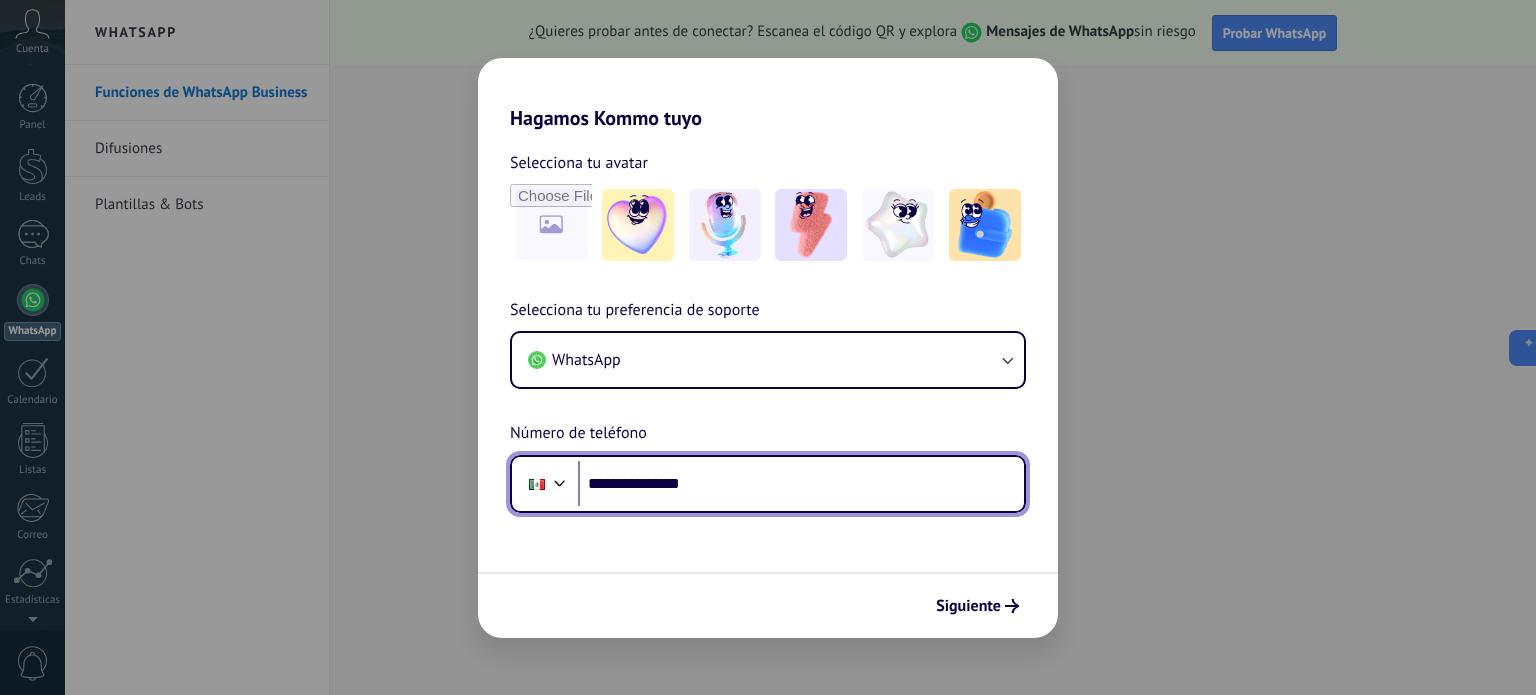 paste 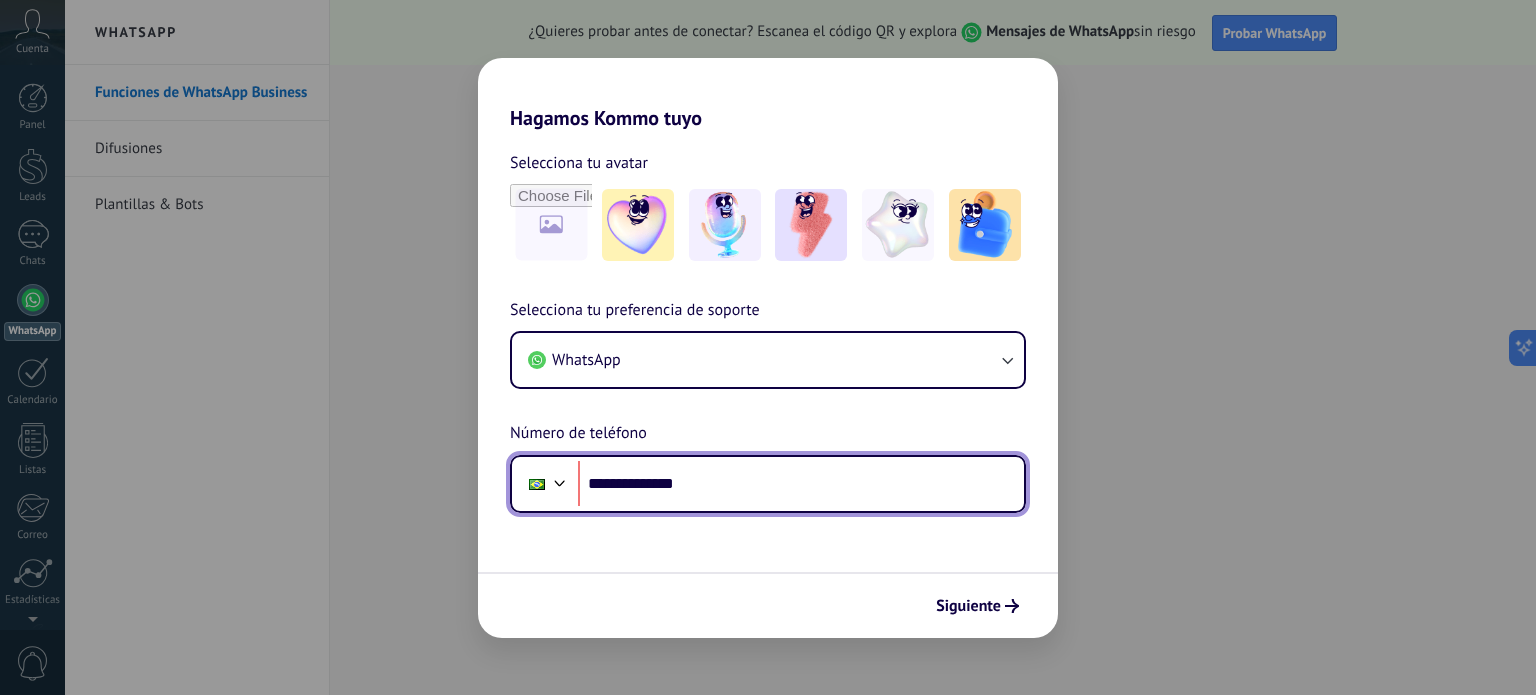 click on "**********" at bounding box center (801, 484) 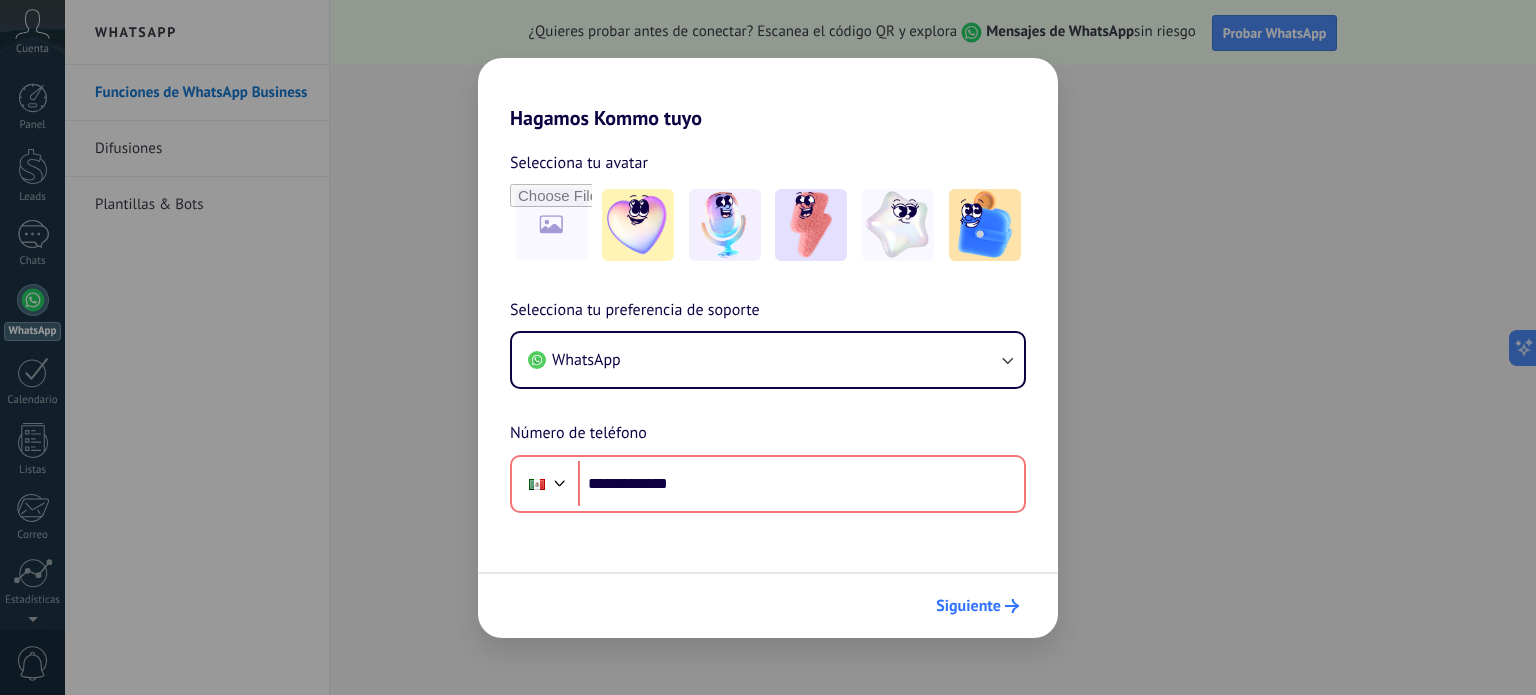 click on "Siguiente" at bounding box center (977, 606) 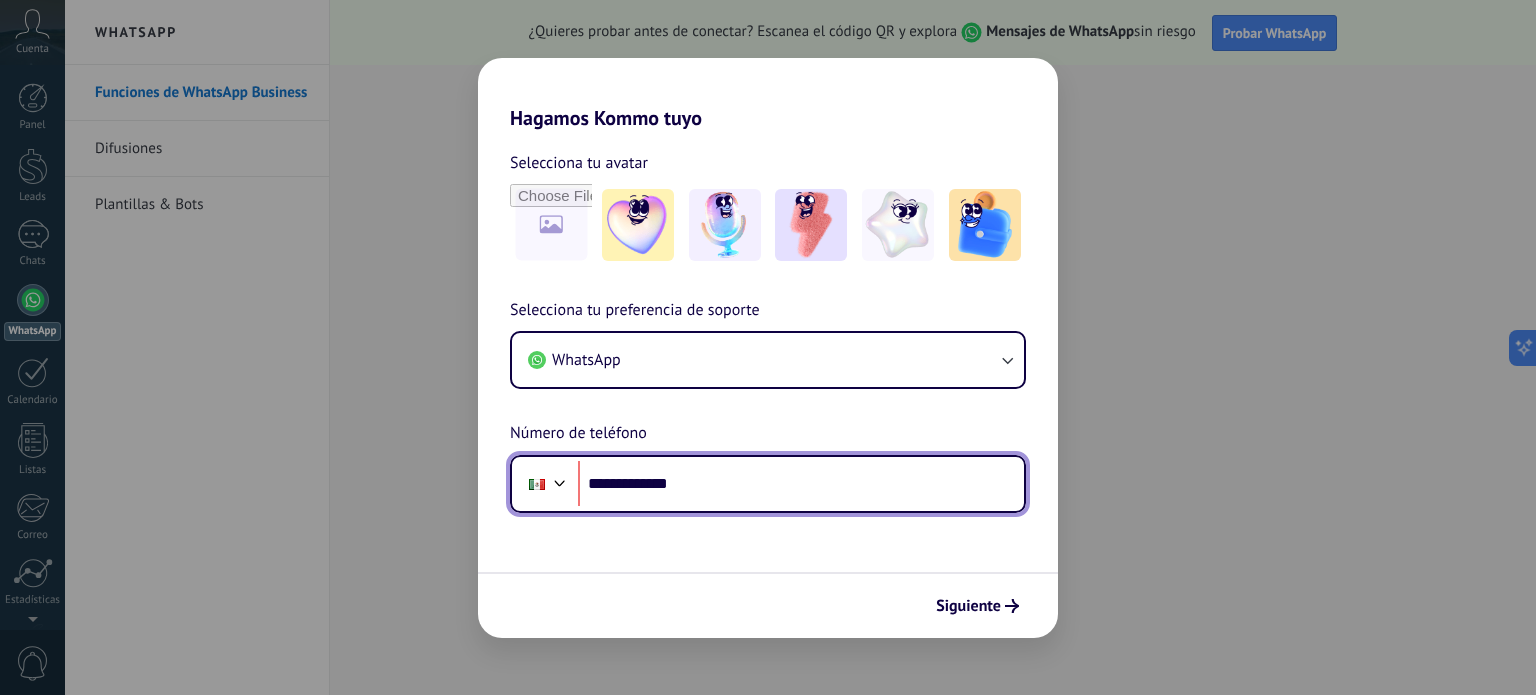 click on "**********" at bounding box center [801, 484] 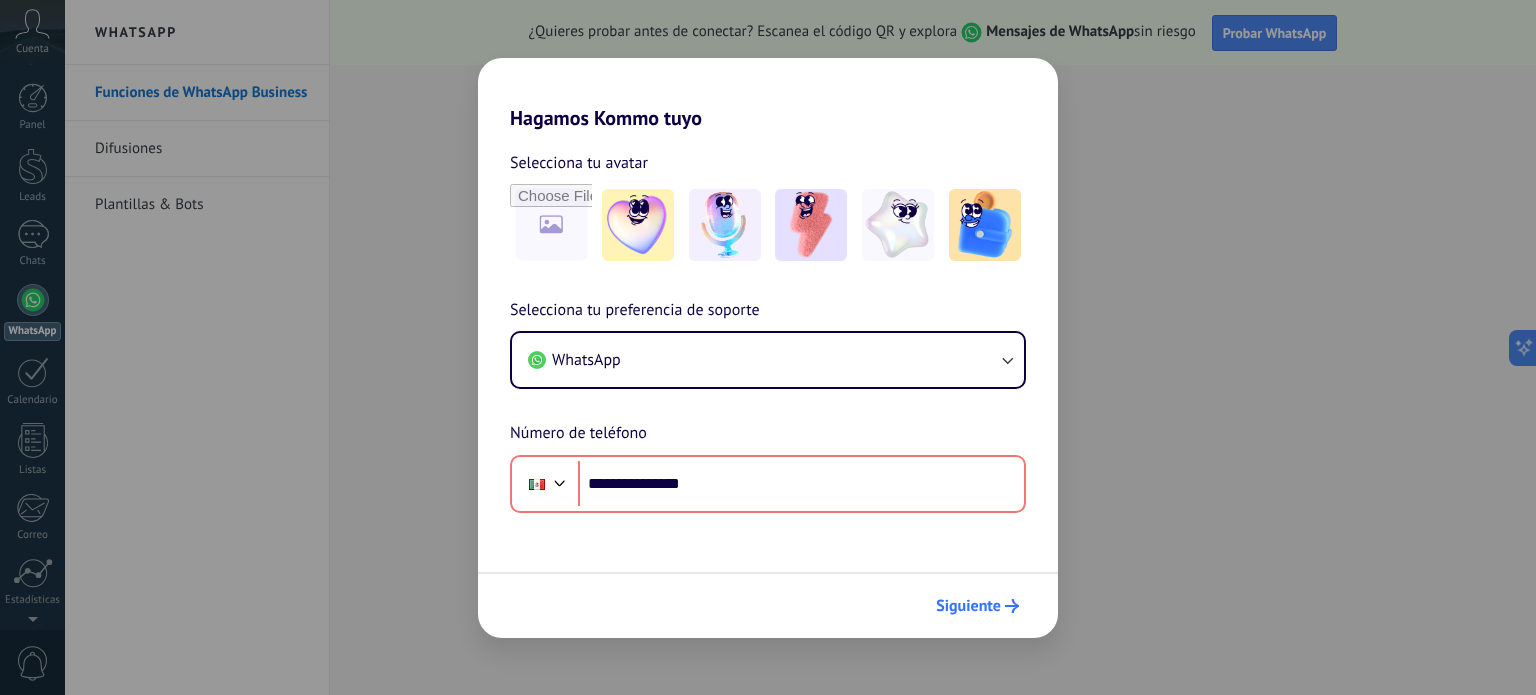 click on "Siguiente" at bounding box center [968, 606] 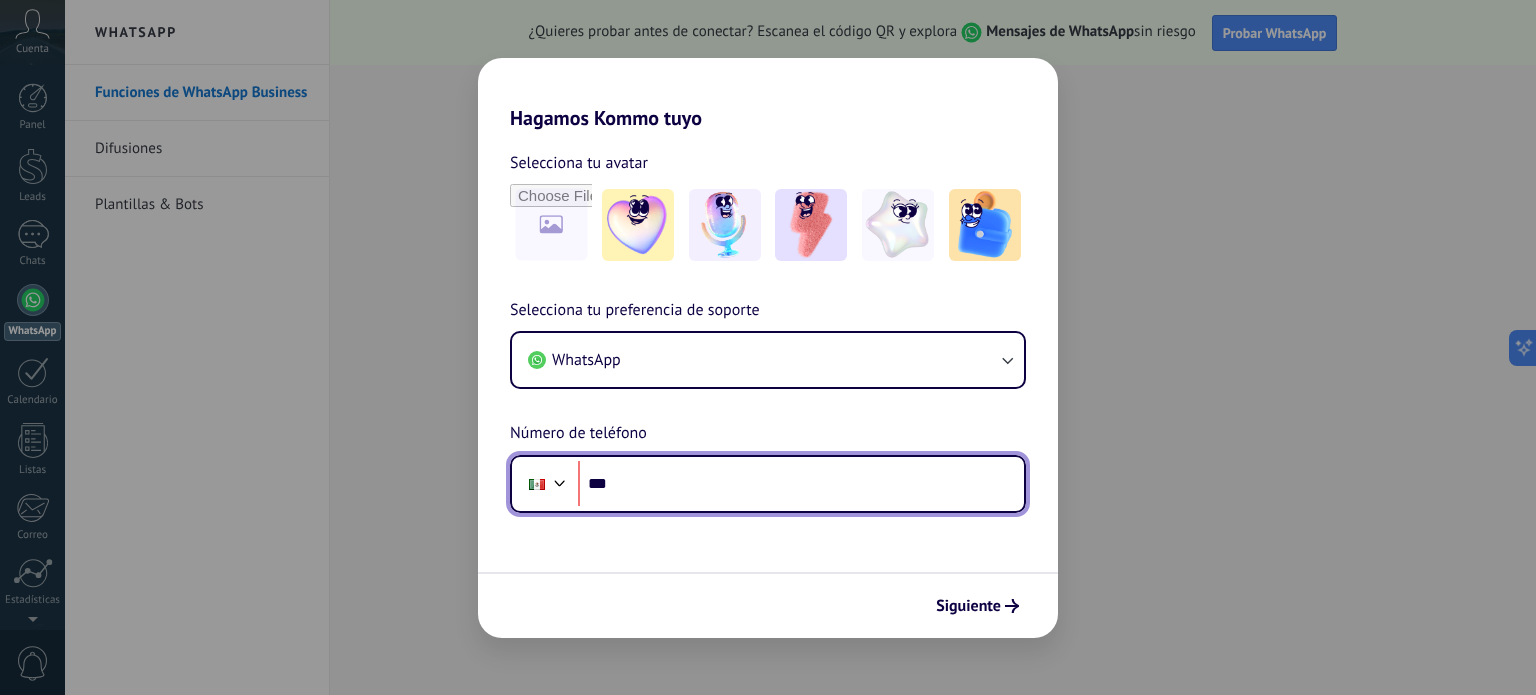 type on "**" 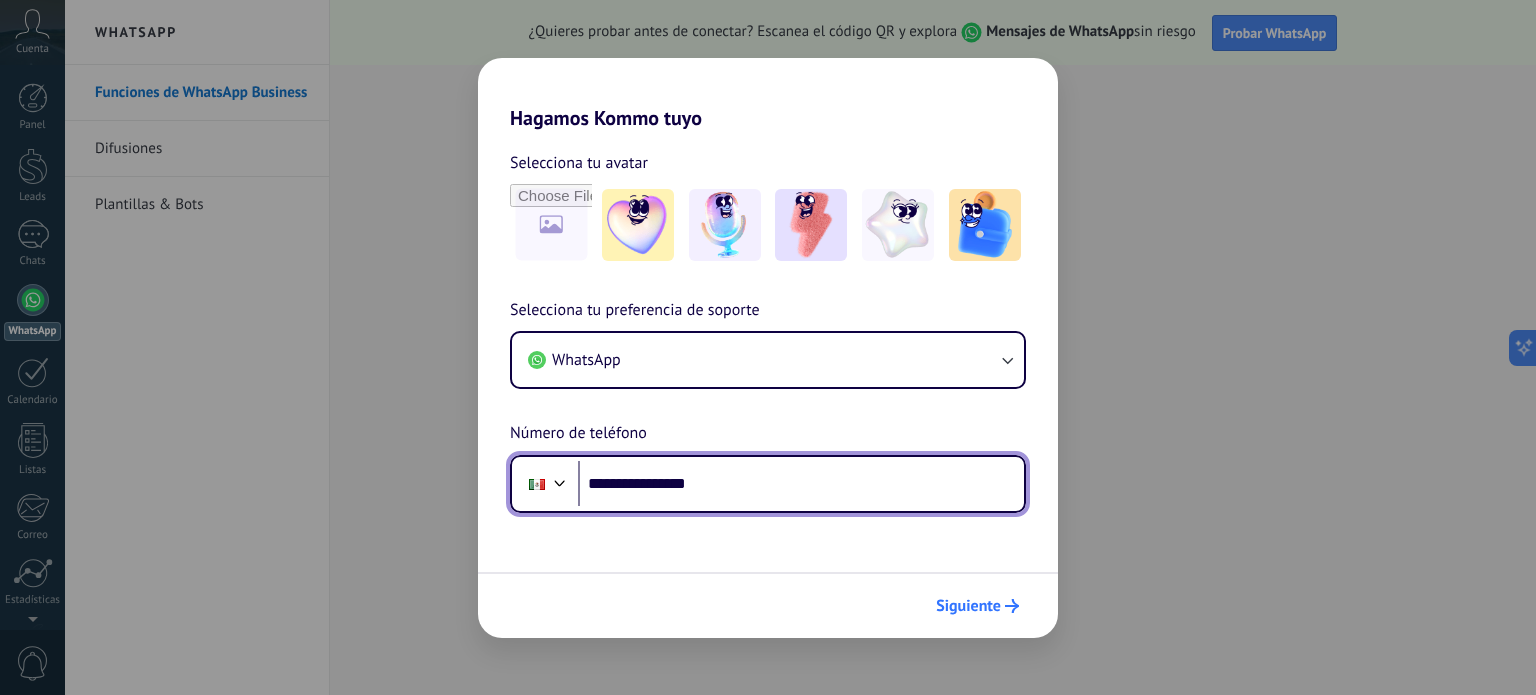 type on "**********" 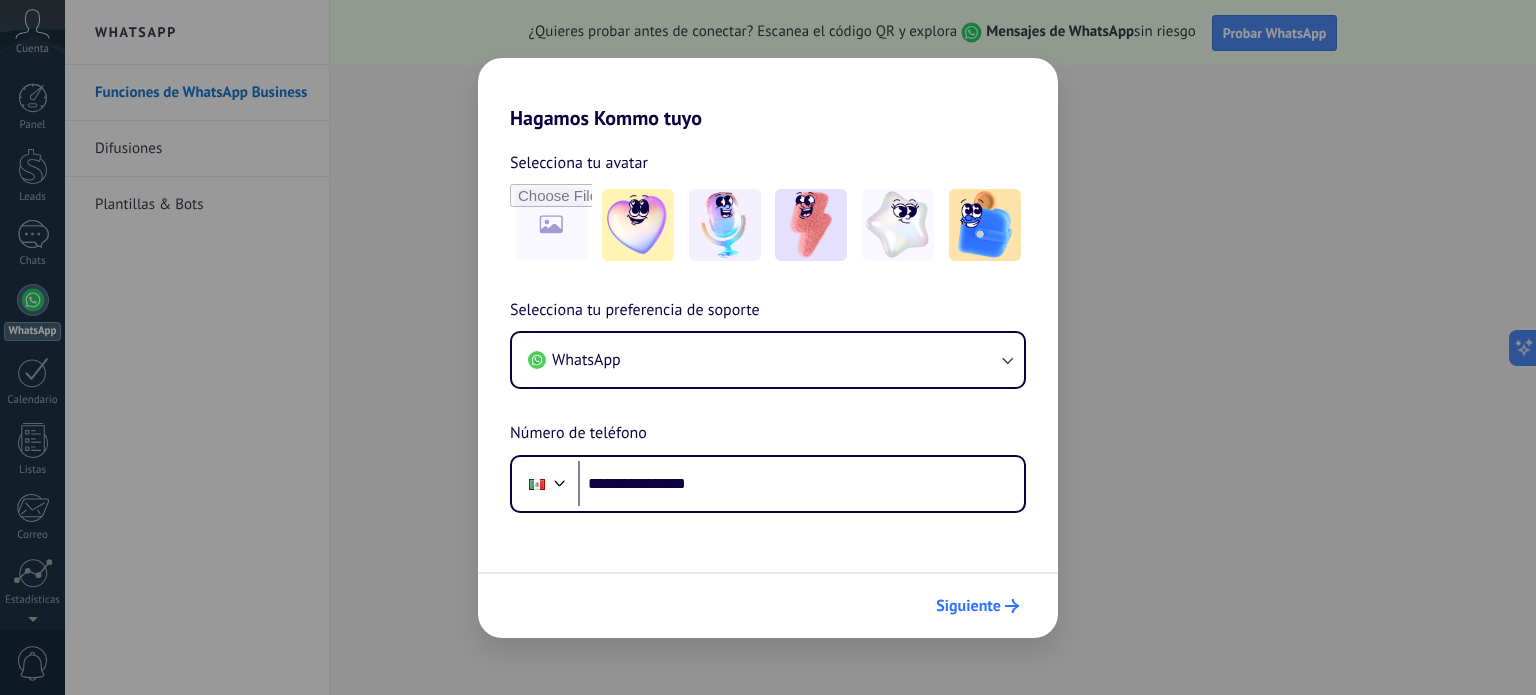 click on "Siguiente" at bounding box center [968, 606] 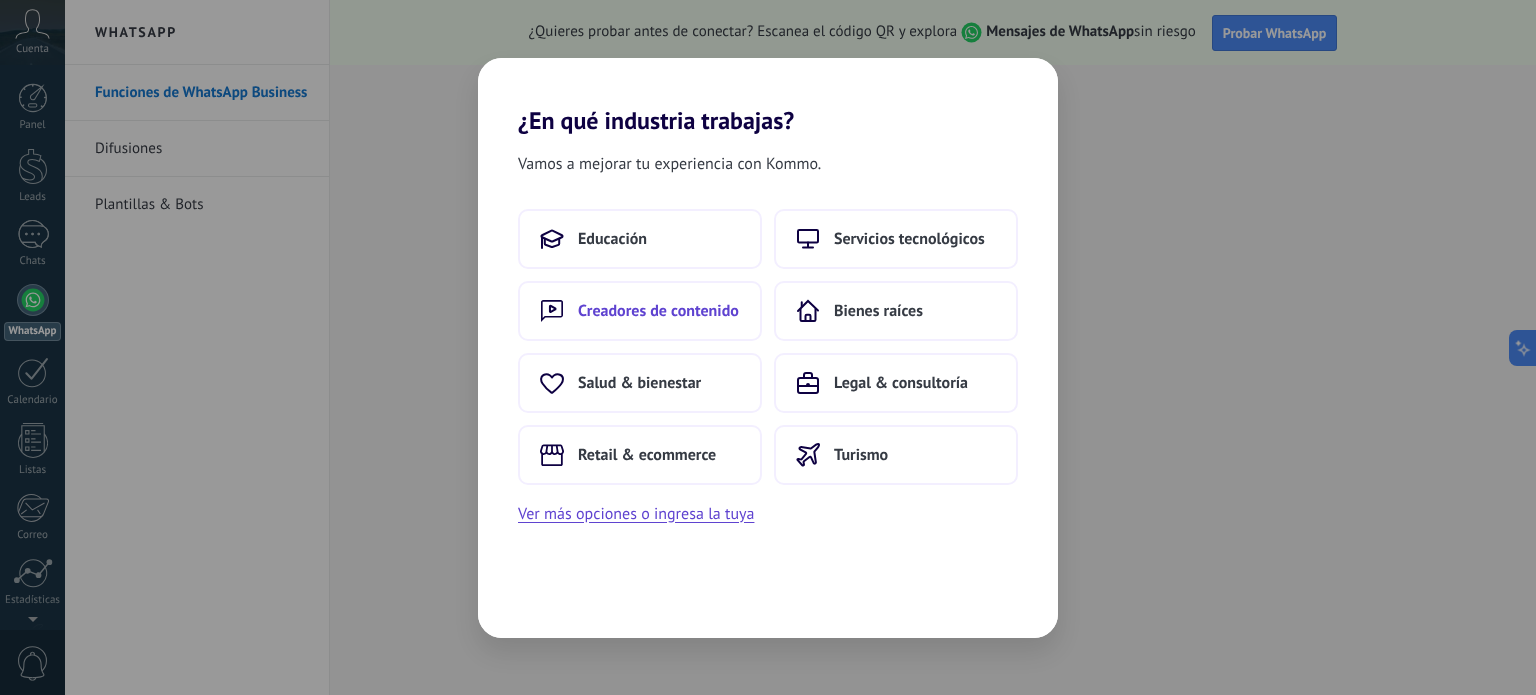click on "Creadores de contenido" at bounding box center [658, 311] 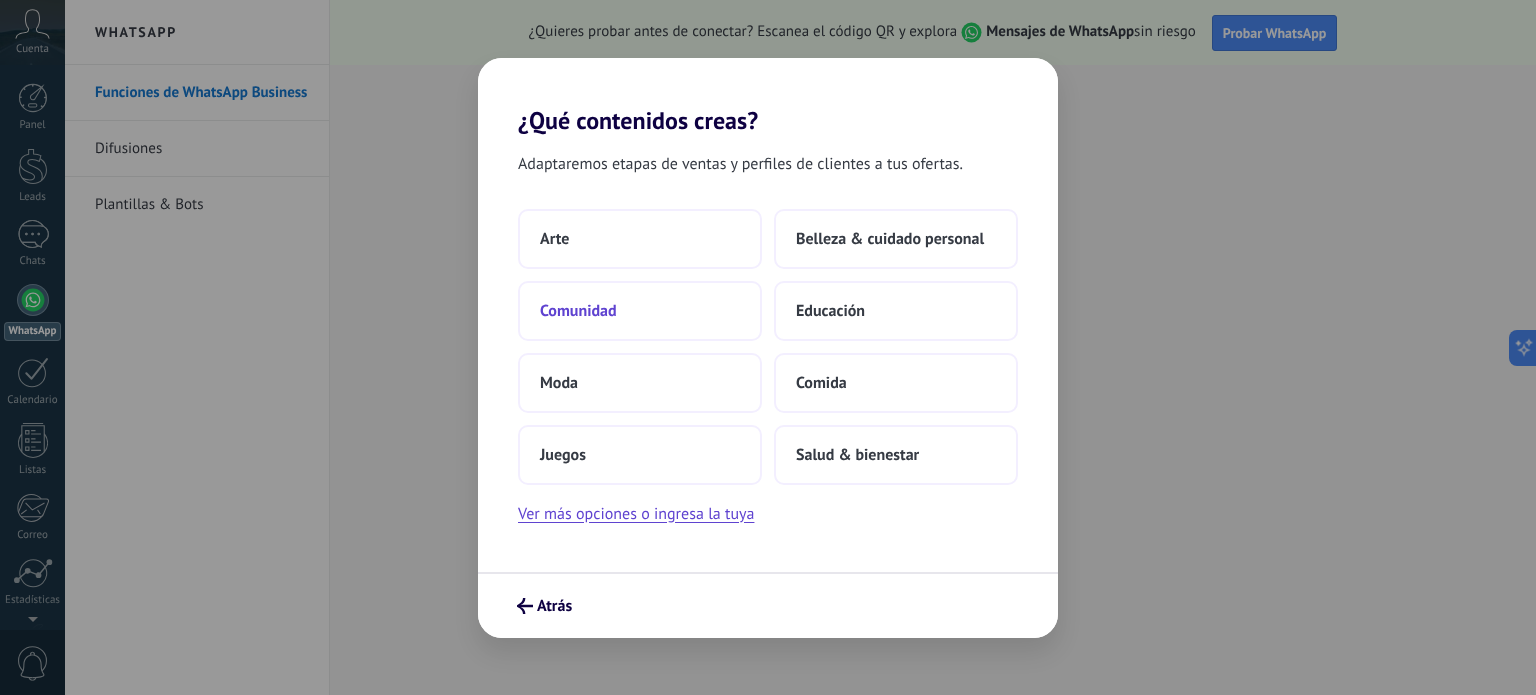 click on "Comunidad" at bounding box center [640, 311] 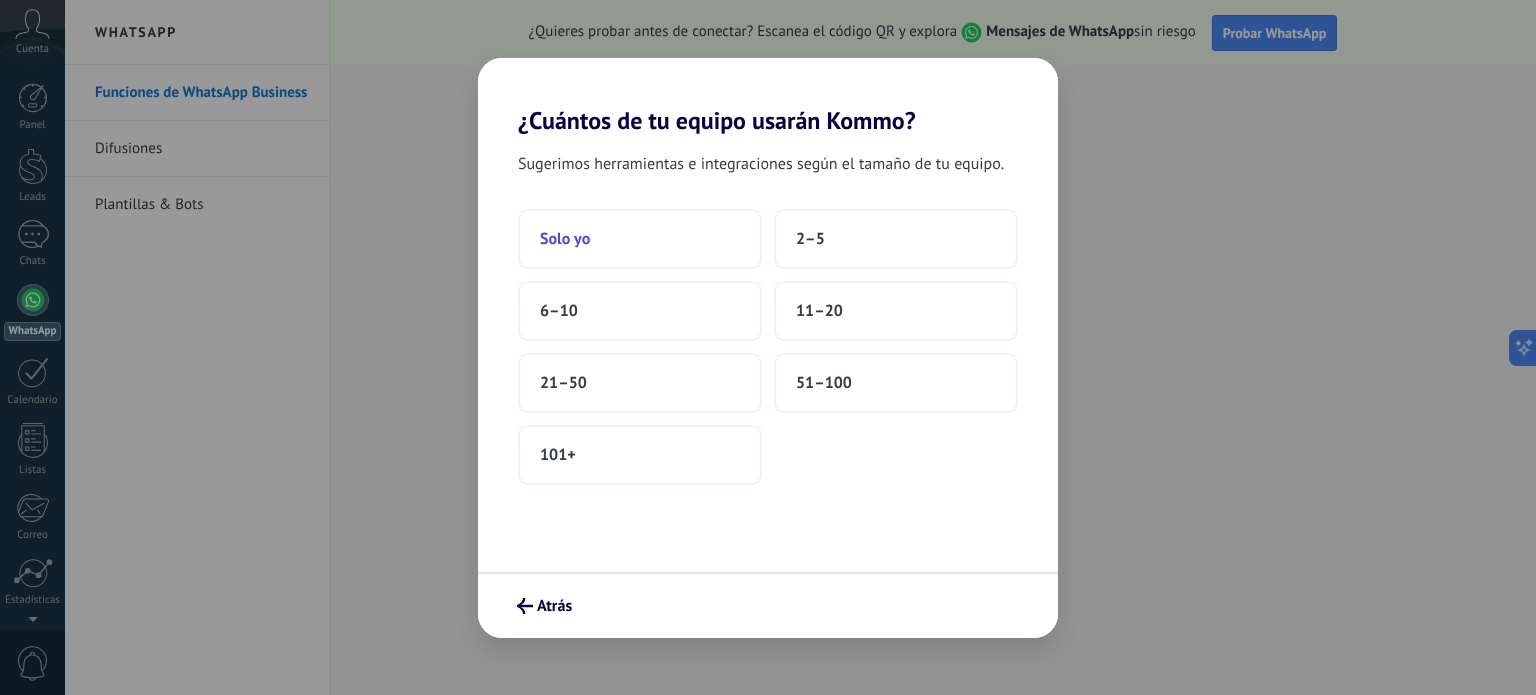 click on "Solo yo" at bounding box center [640, 239] 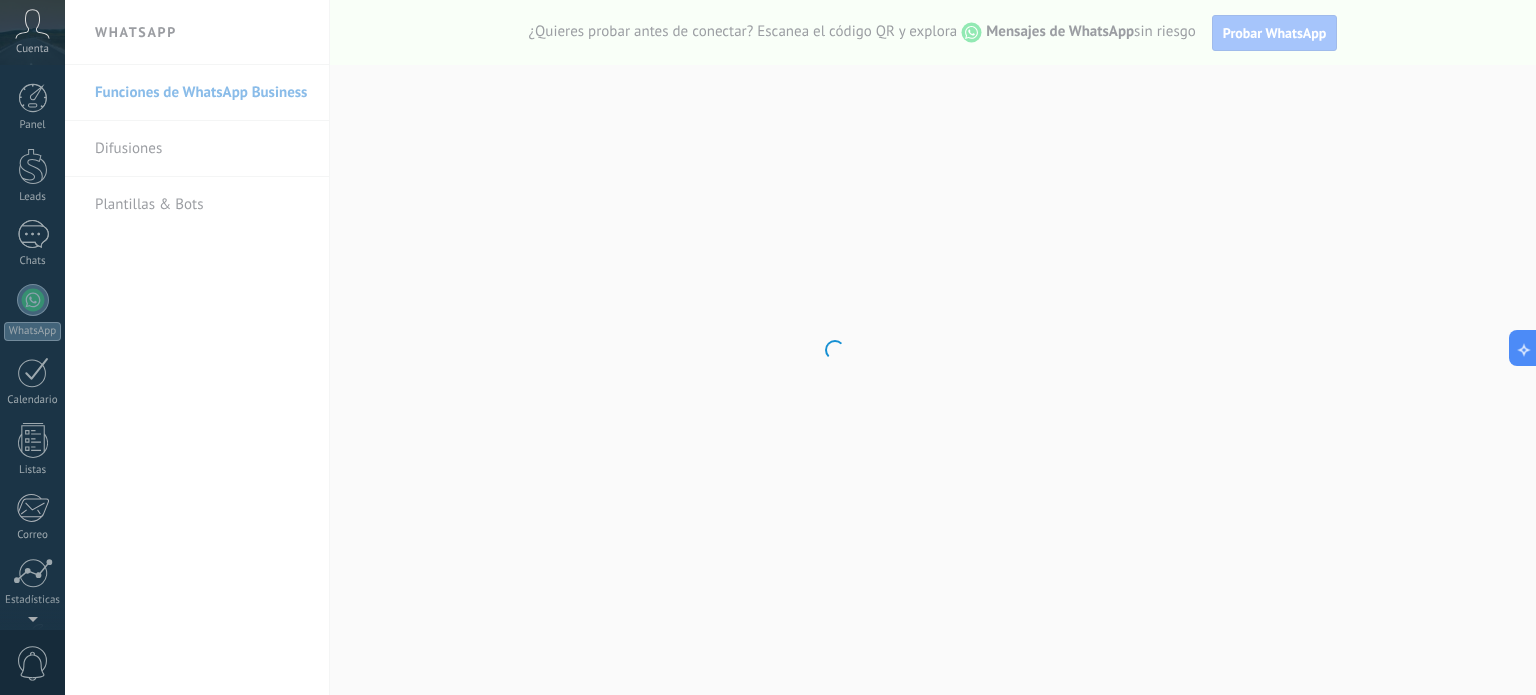 scroll, scrollTop: 136, scrollLeft: 0, axis: vertical 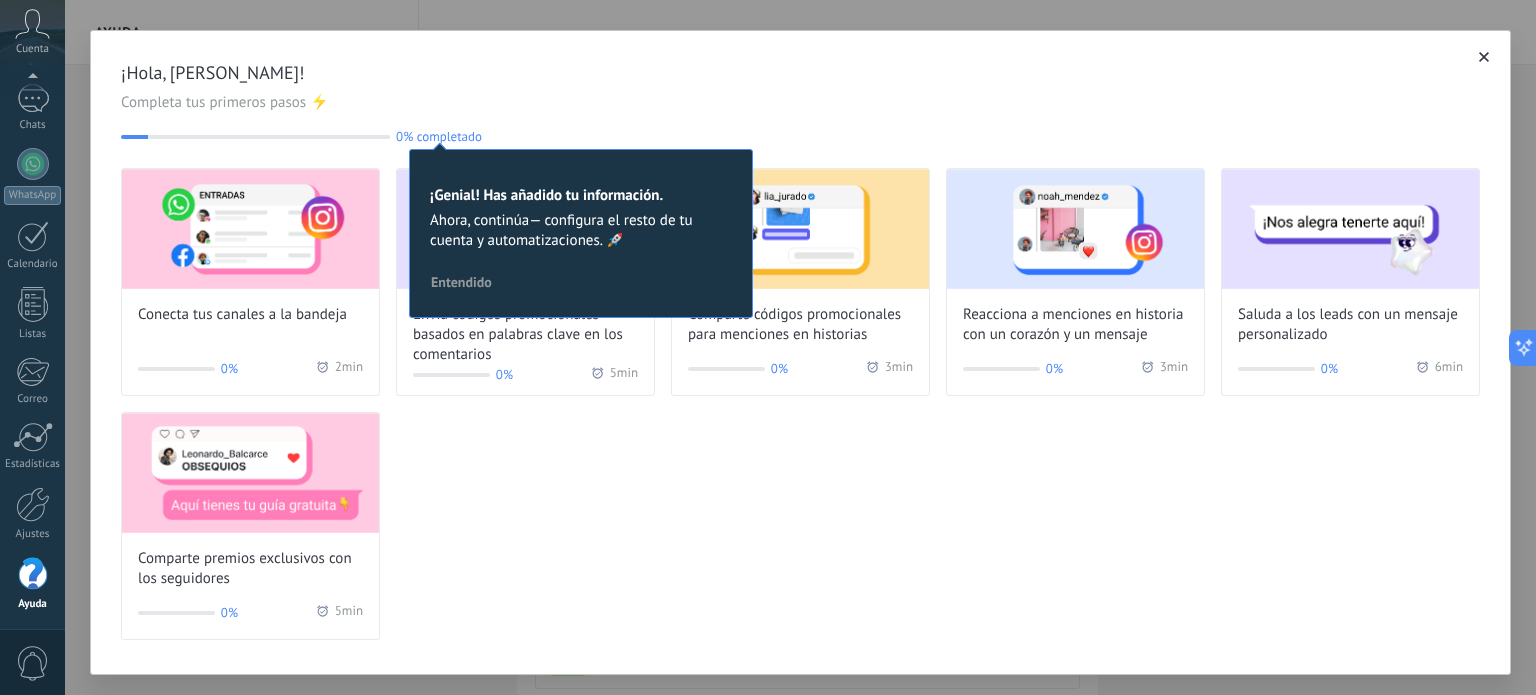 click on "Completa tus primeros pasos ⚡" at bounding box center [800, 103] 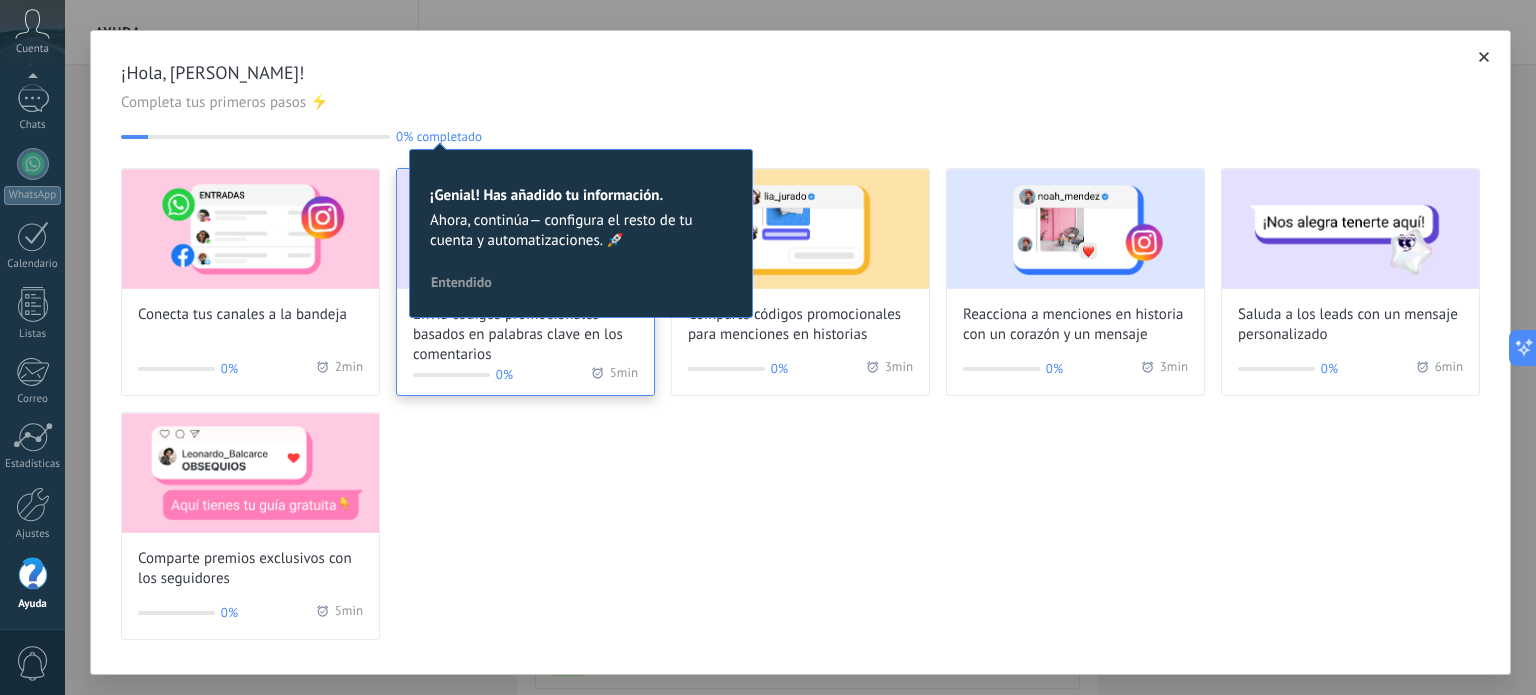 drag, startPoint x: 462, startPoint y: 275, endPoint x: 467, endPoint y: 227, distance: 48.259712 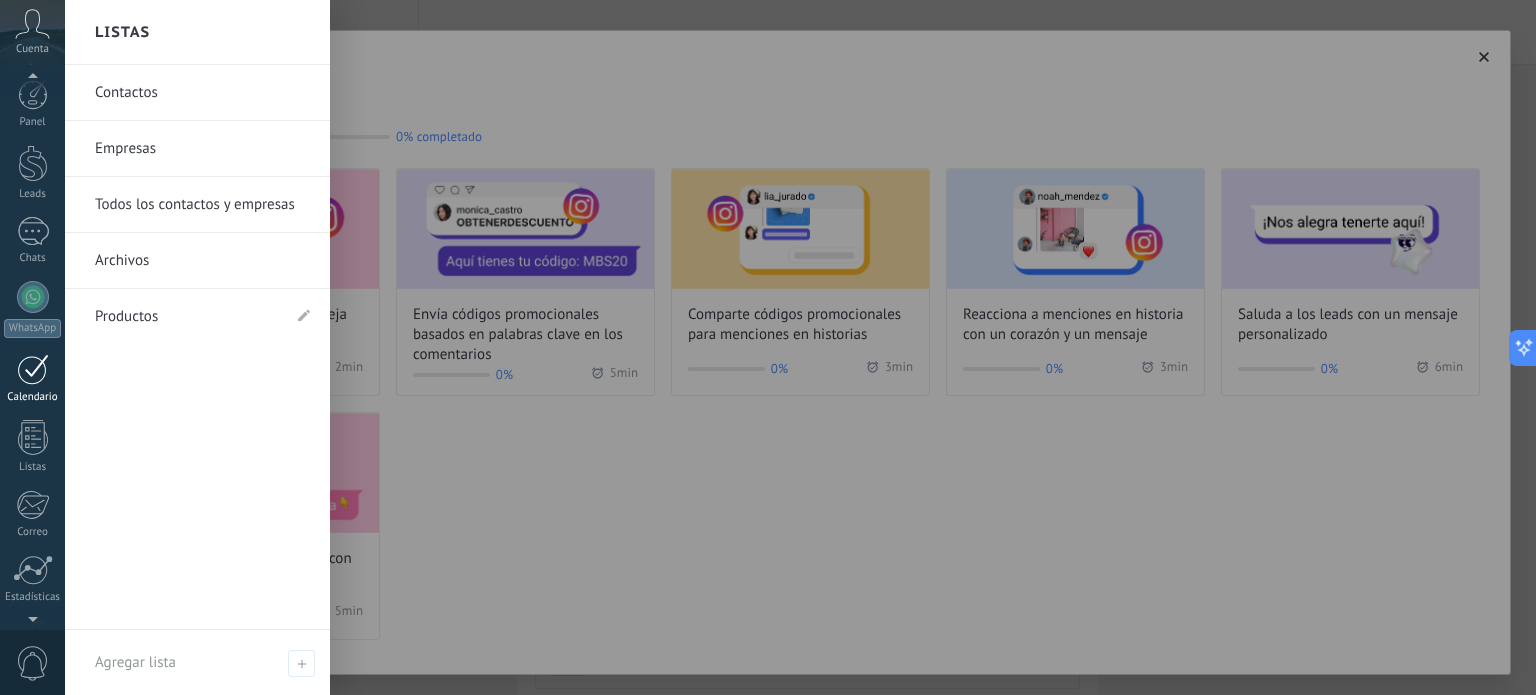 scroll, scrollTop: 0, scrollLeft: 0, axis: both 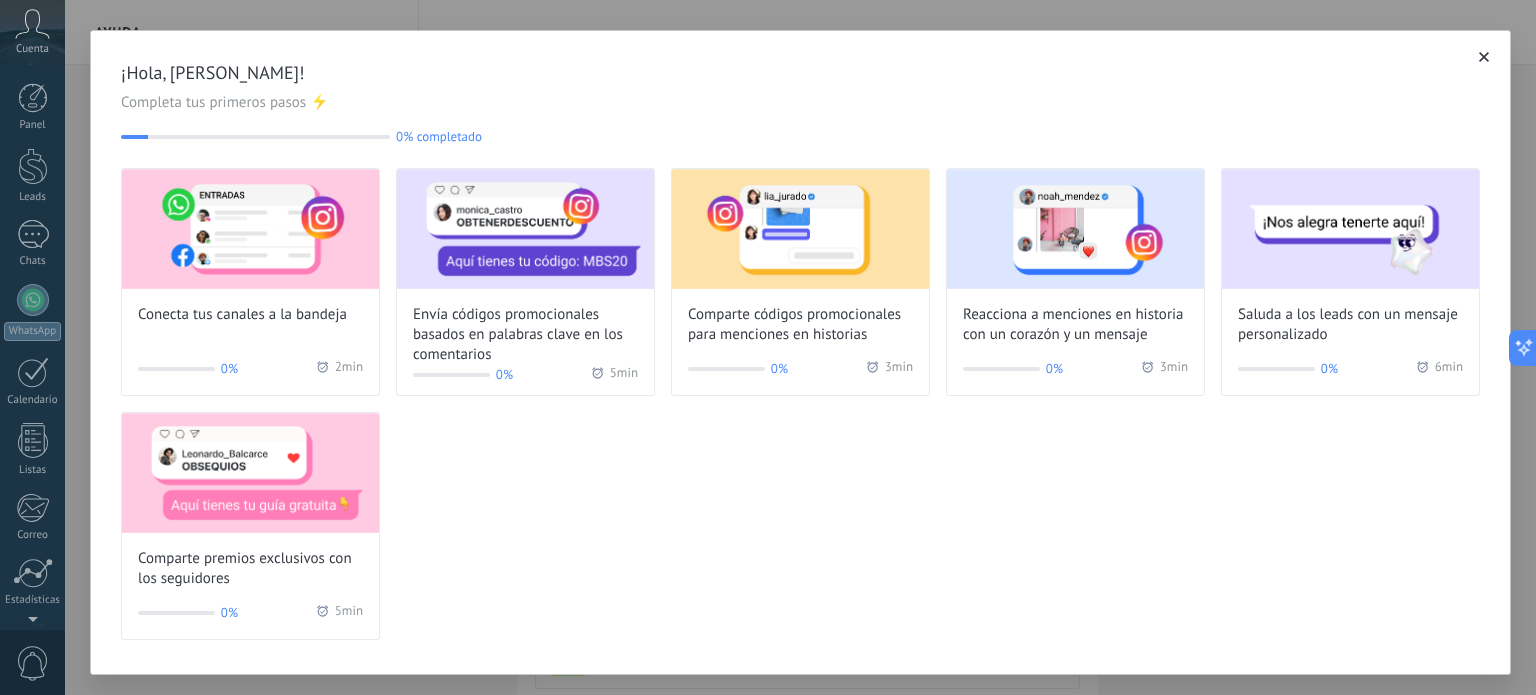 click 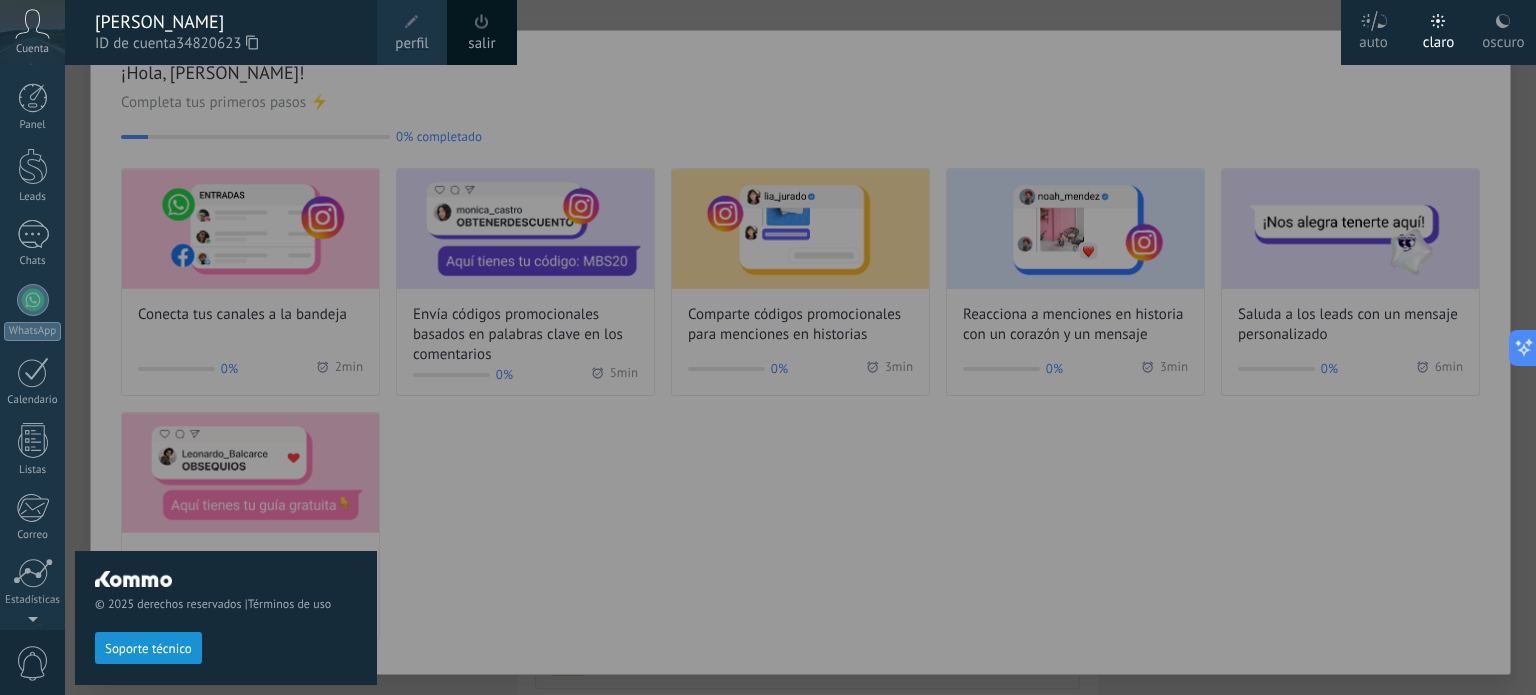 click at bounding box center [833, 347] 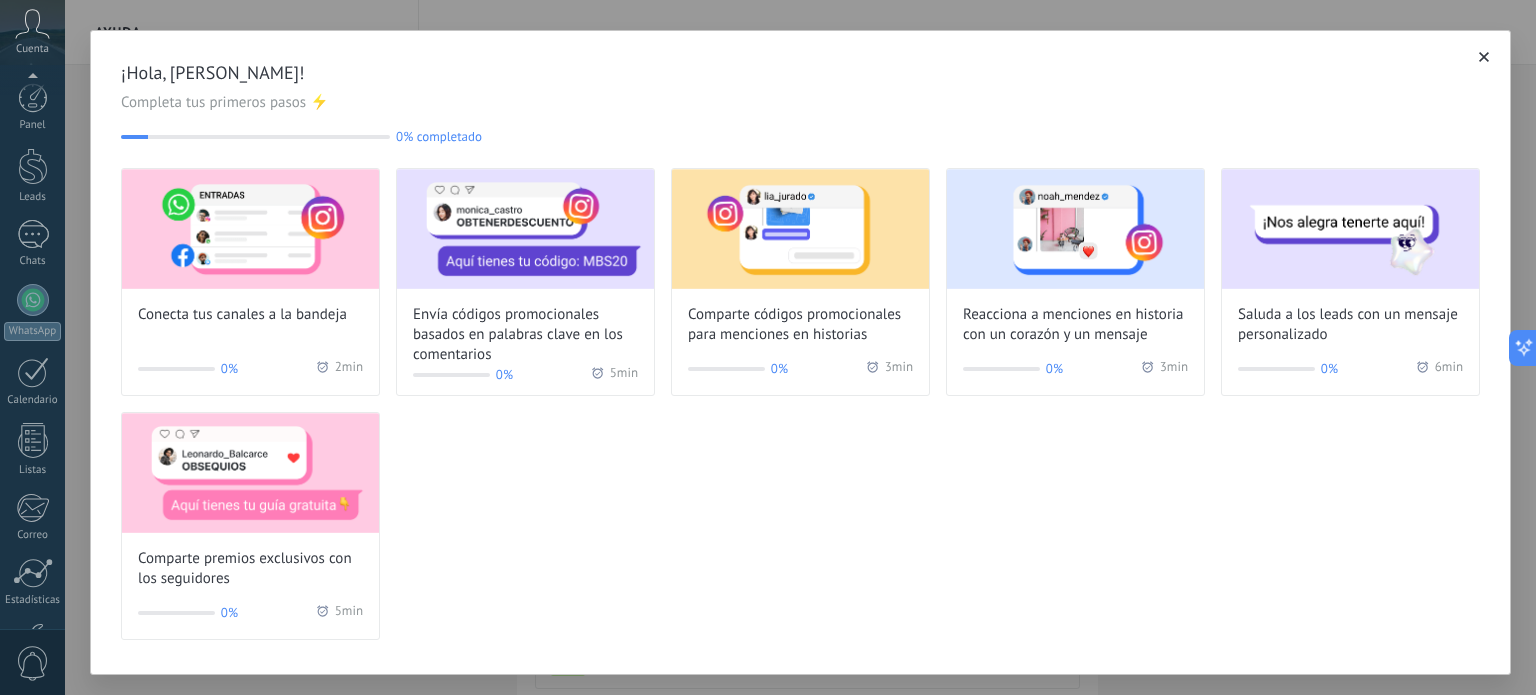scroll, scrollTop: 136, scrollLeft: 0, axis: vertical 